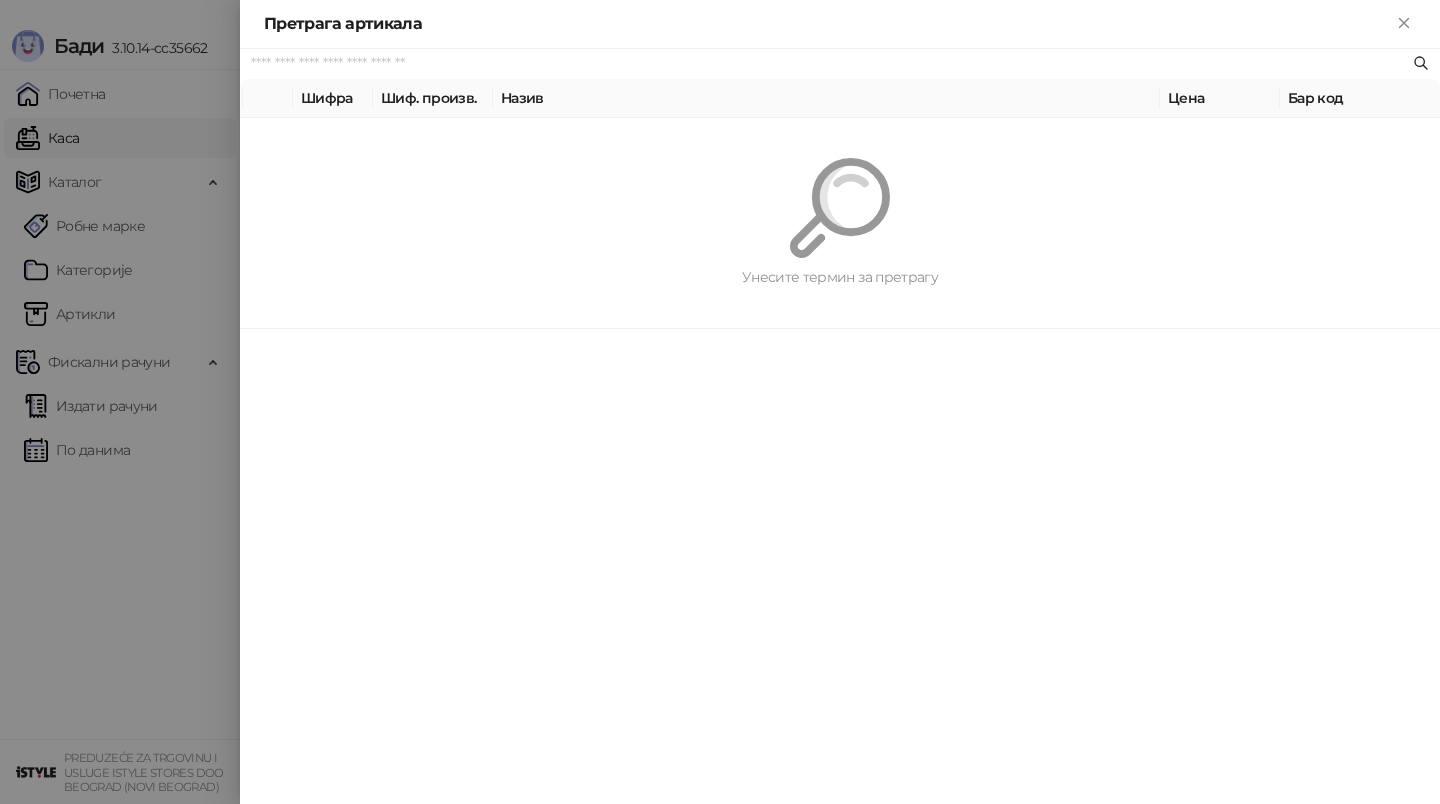 scroll, scrollTop: 0, scrollLeft: 0, axis: both 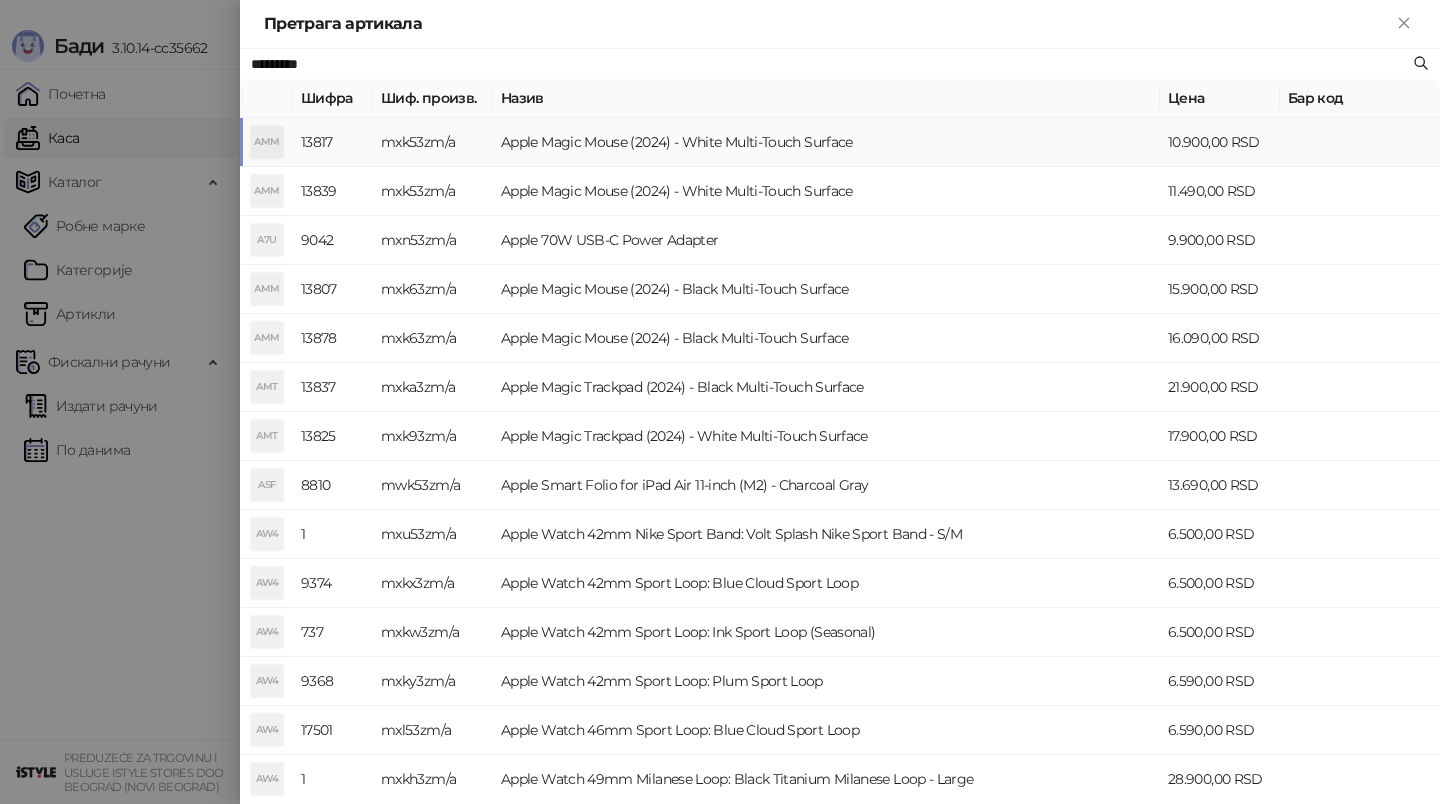 click on "Apple Magic Mouse (2024) - White Multi-Touch Surface" at bounding box center (826, 142) 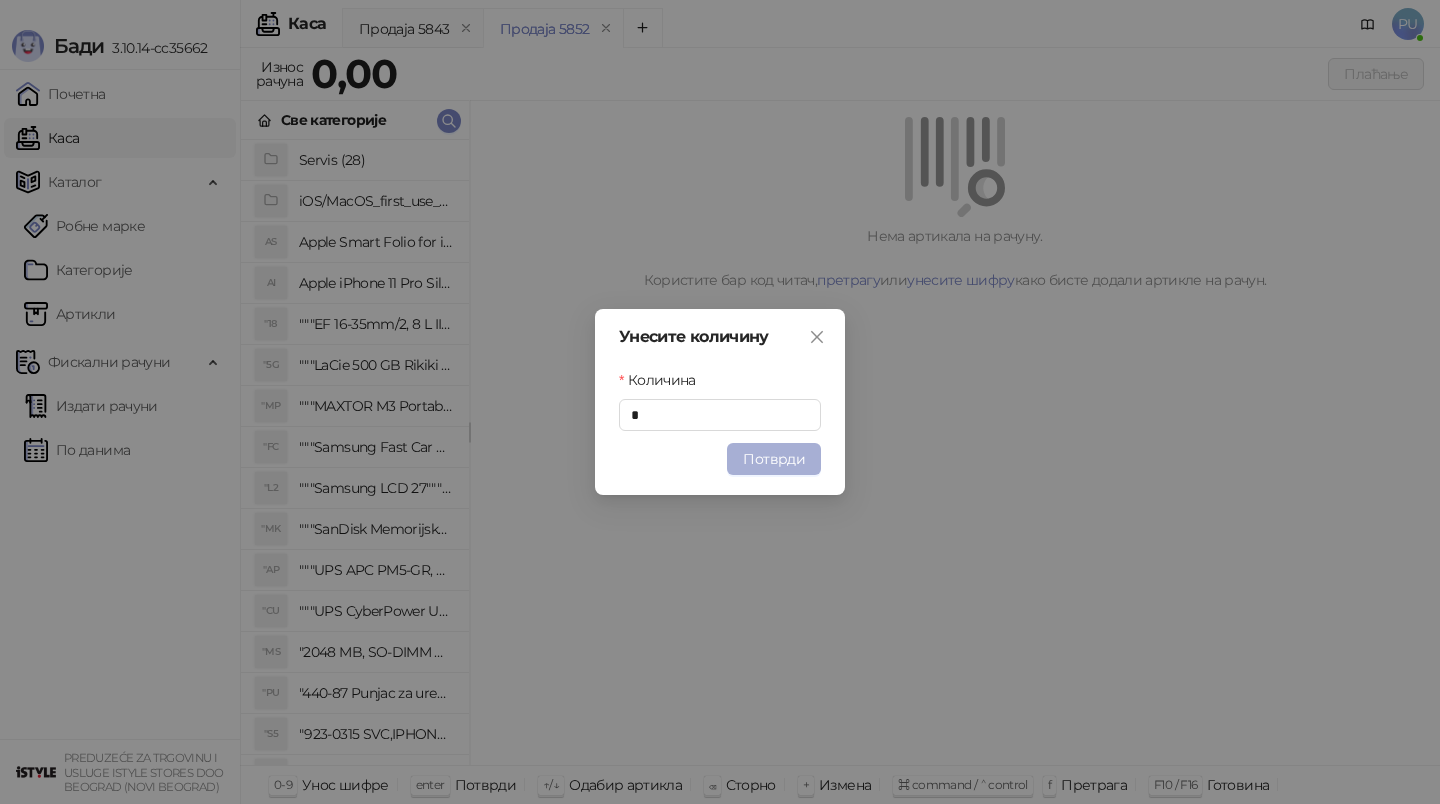 click on "Потврди" at bounding box center (774, 459) 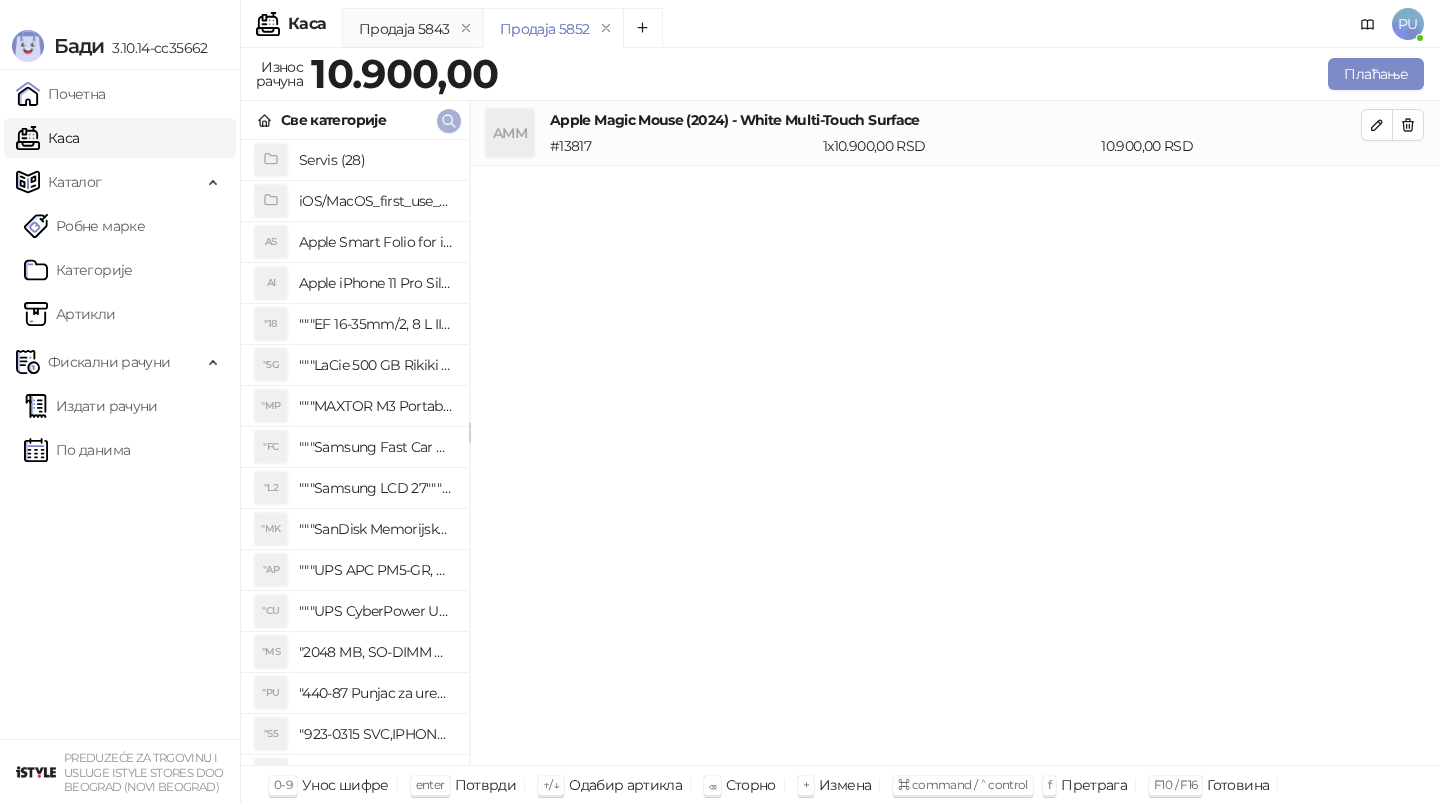 click 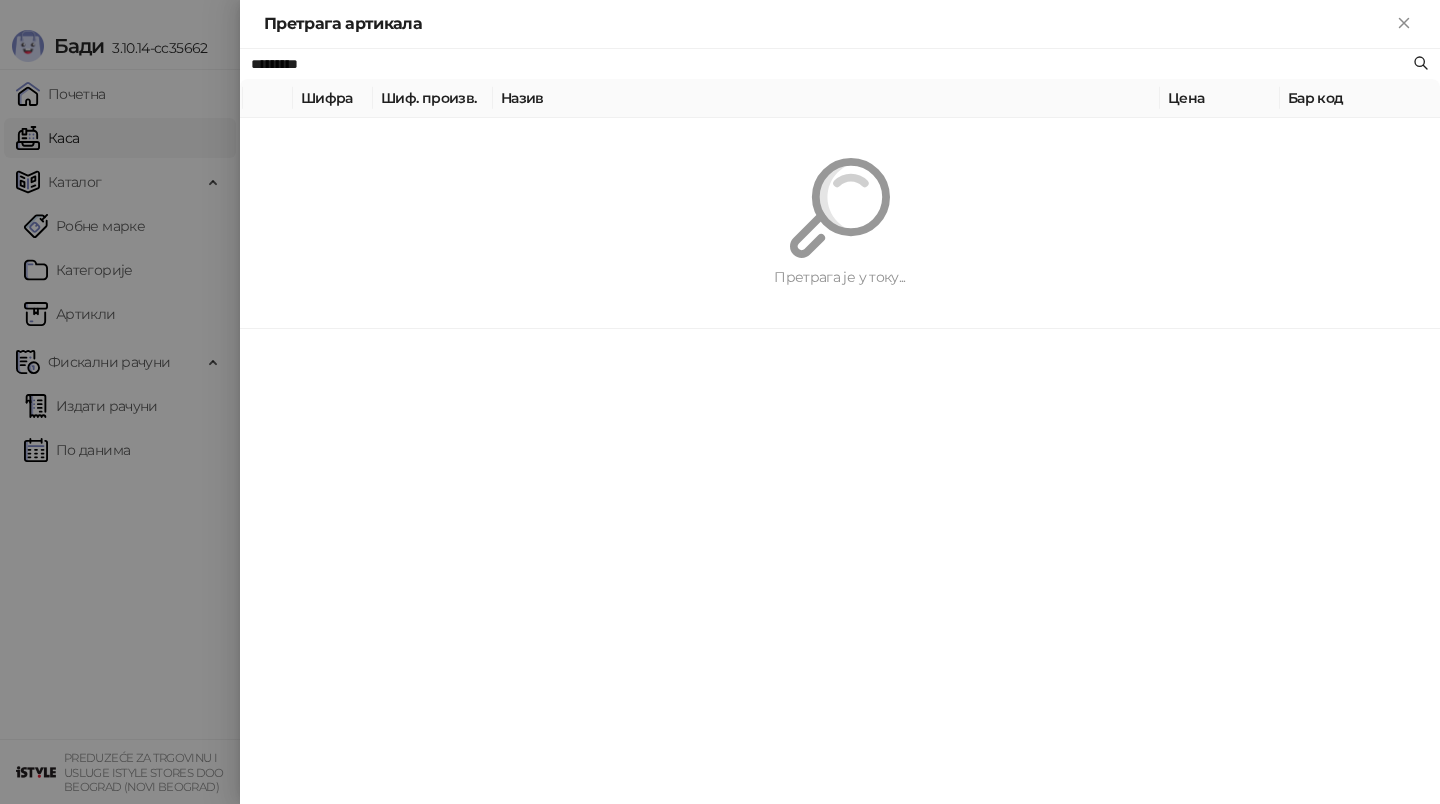 paste 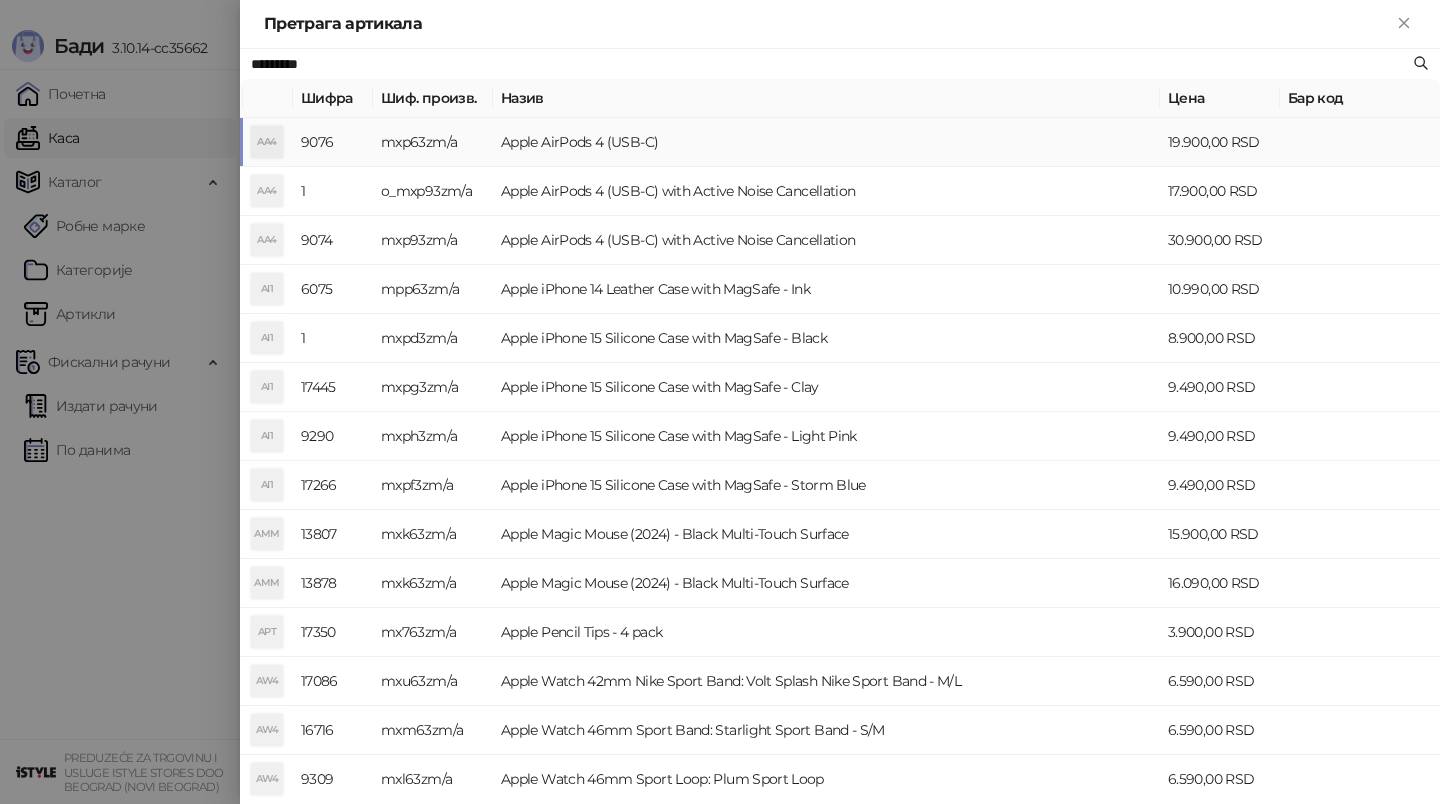 type on "*********" 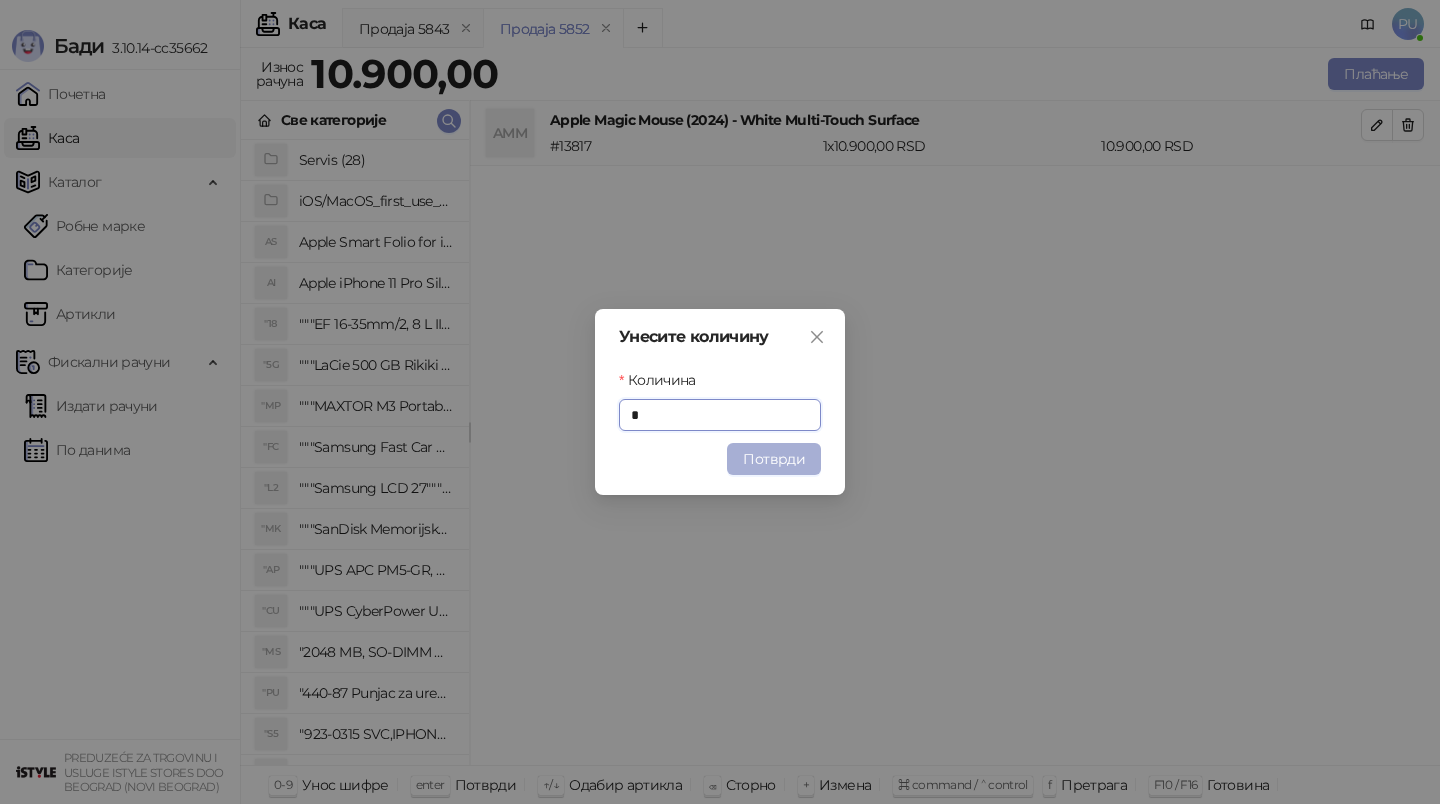 click on "Потврди" at bounding box center (774, 459) 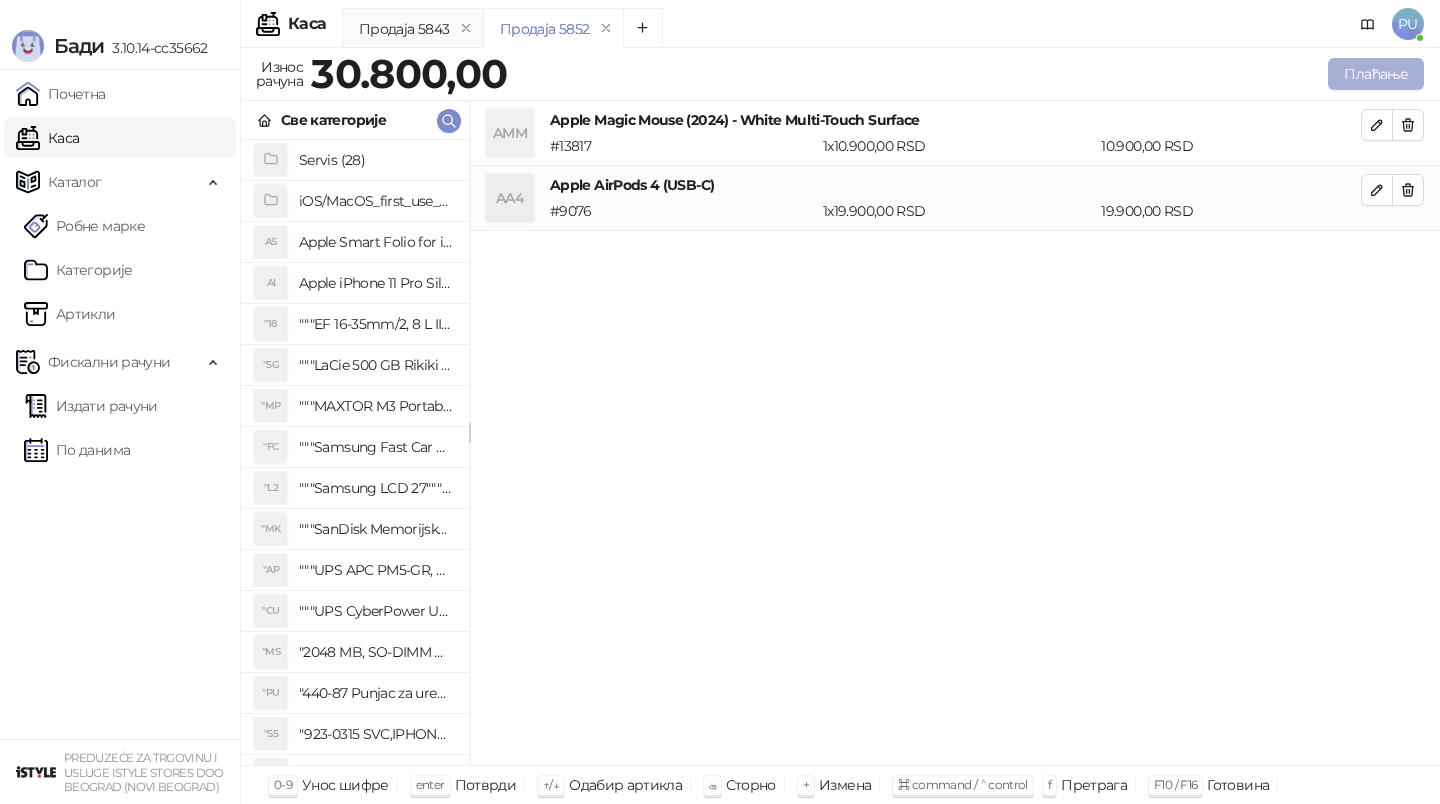 click on "Плаћање" at bounding box center [1376, 74] 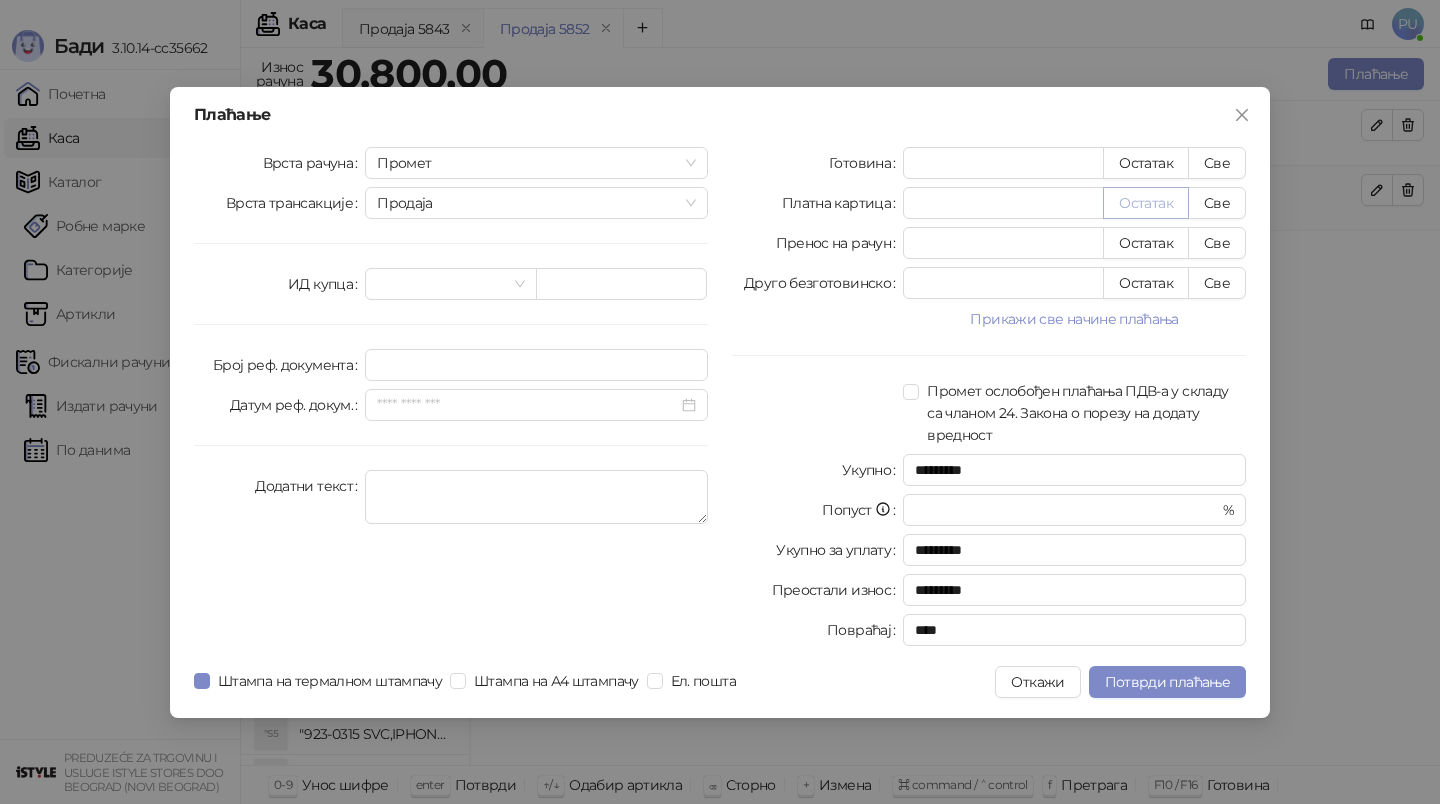 click on "Остатак" at bounding box center (1146, 203) 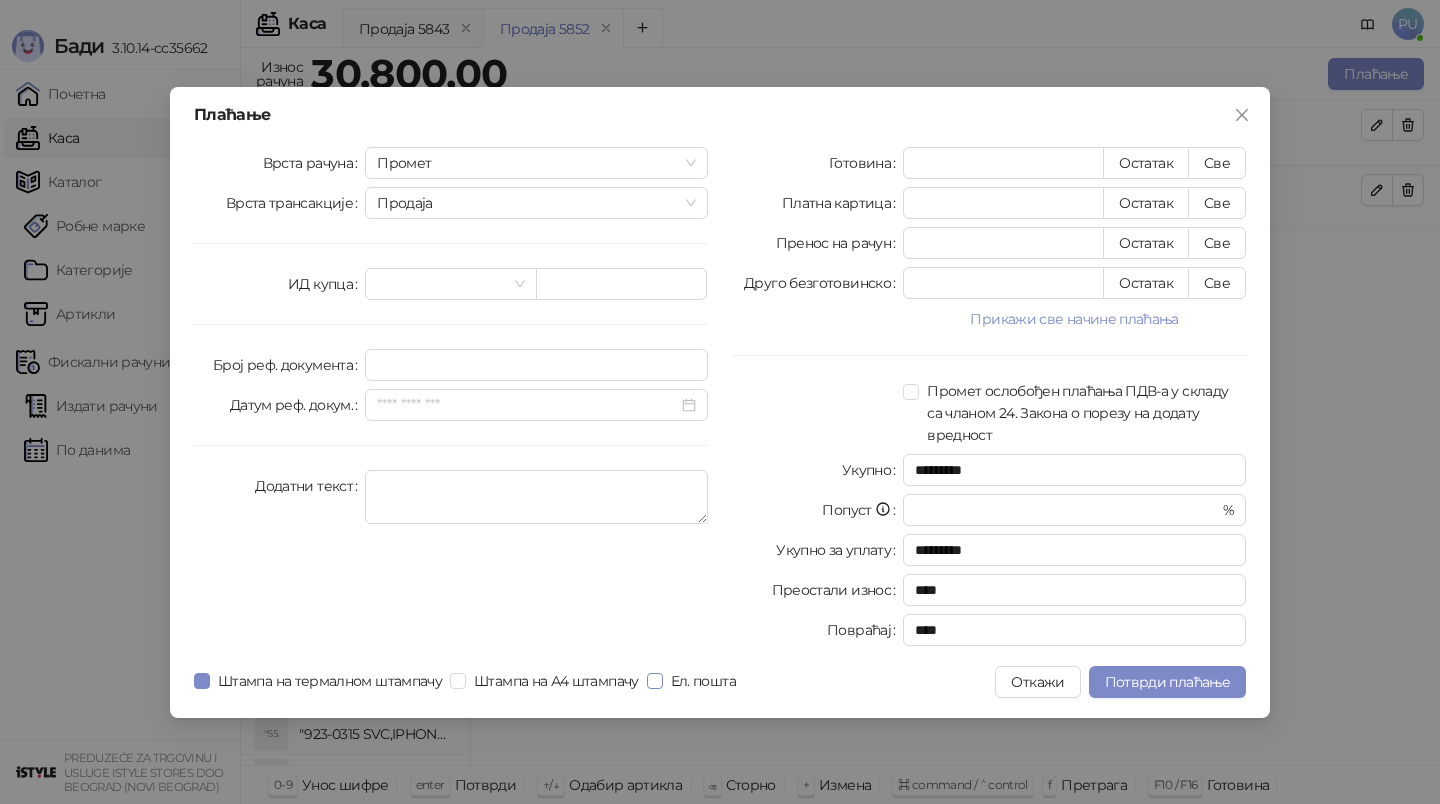click on "Ел. пошта" at bounding box center [703, 681] 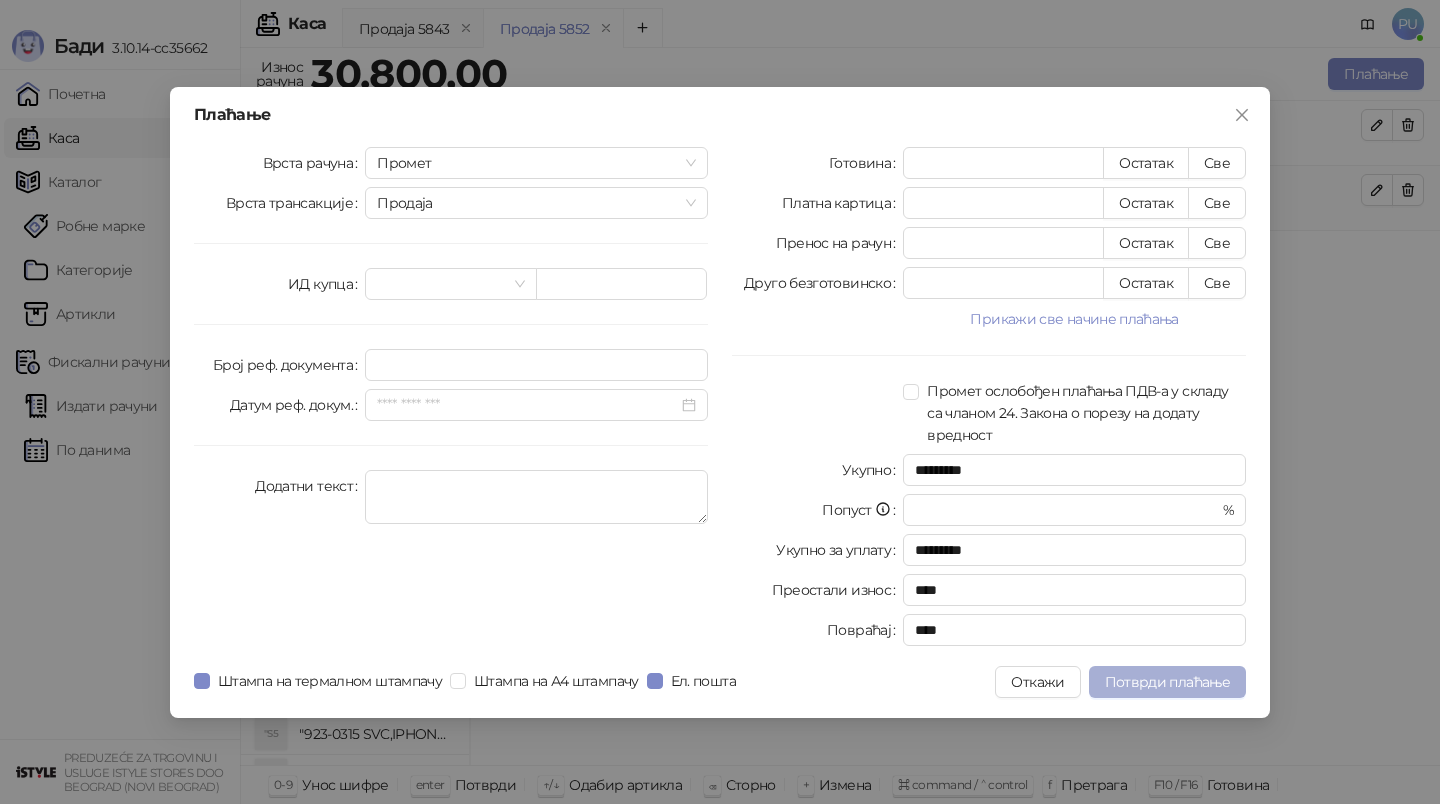 click on "Потврди плаћање" at bounding box center [1167, 682] 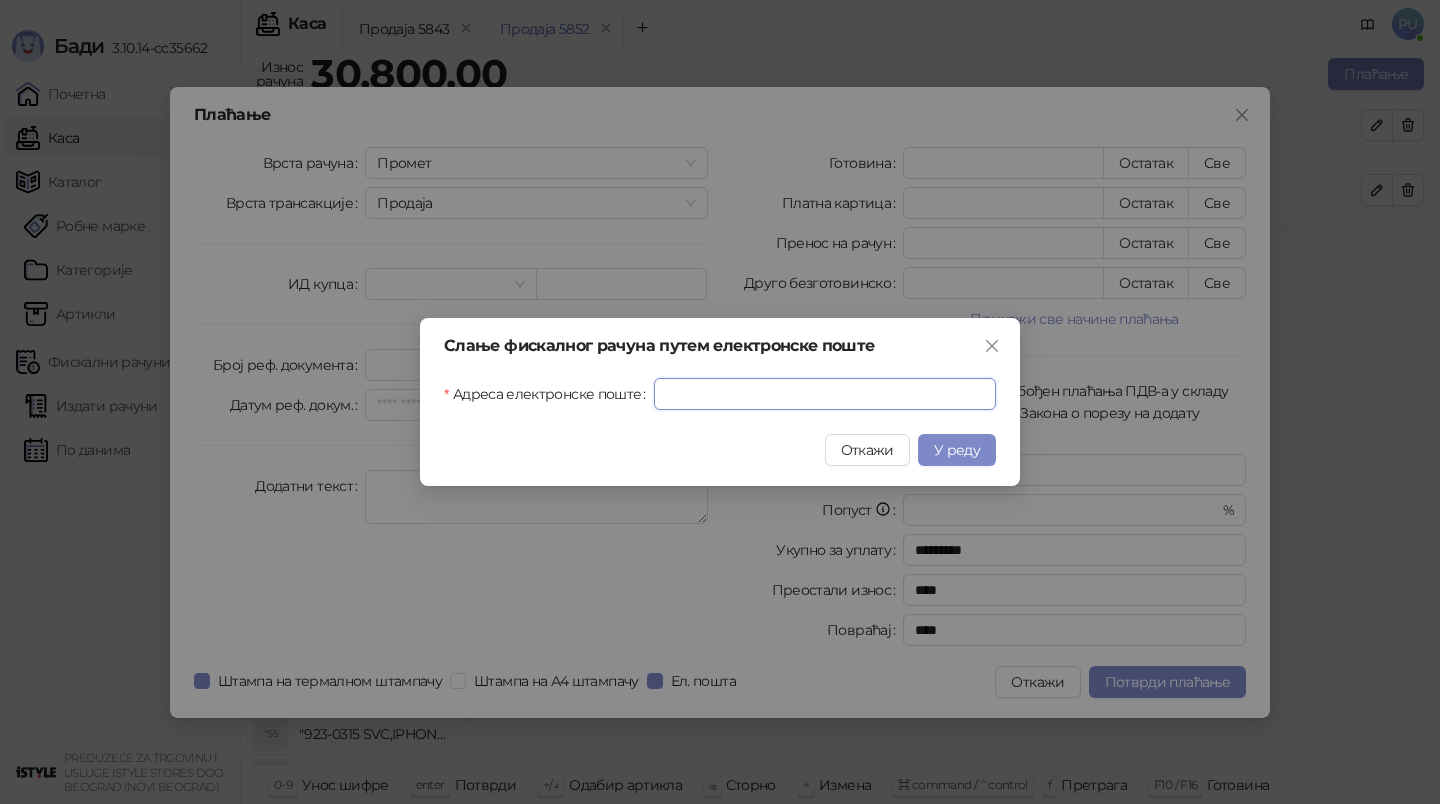 click on "Адреса електронске поште" at bounding box center [825, 394] 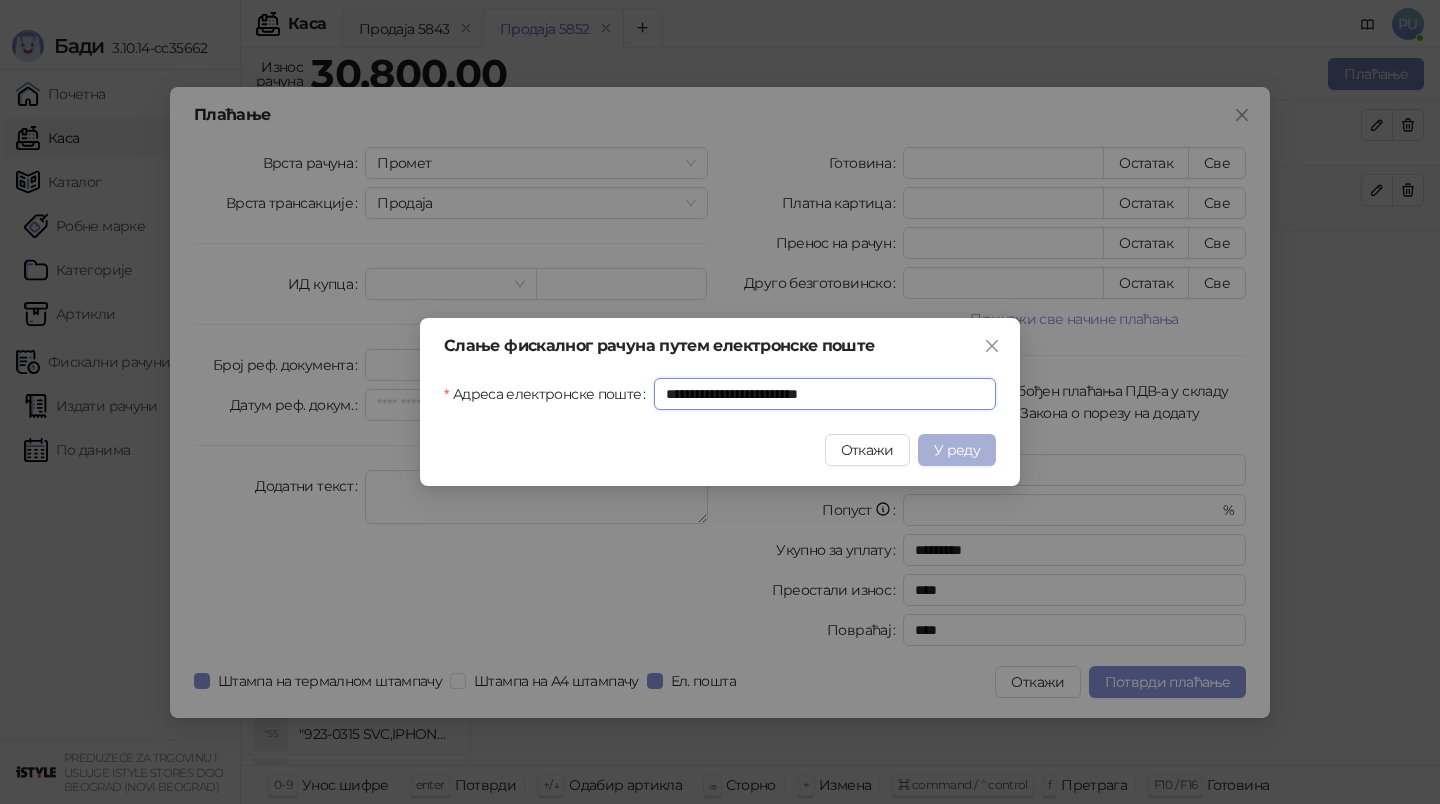 type on "**********" 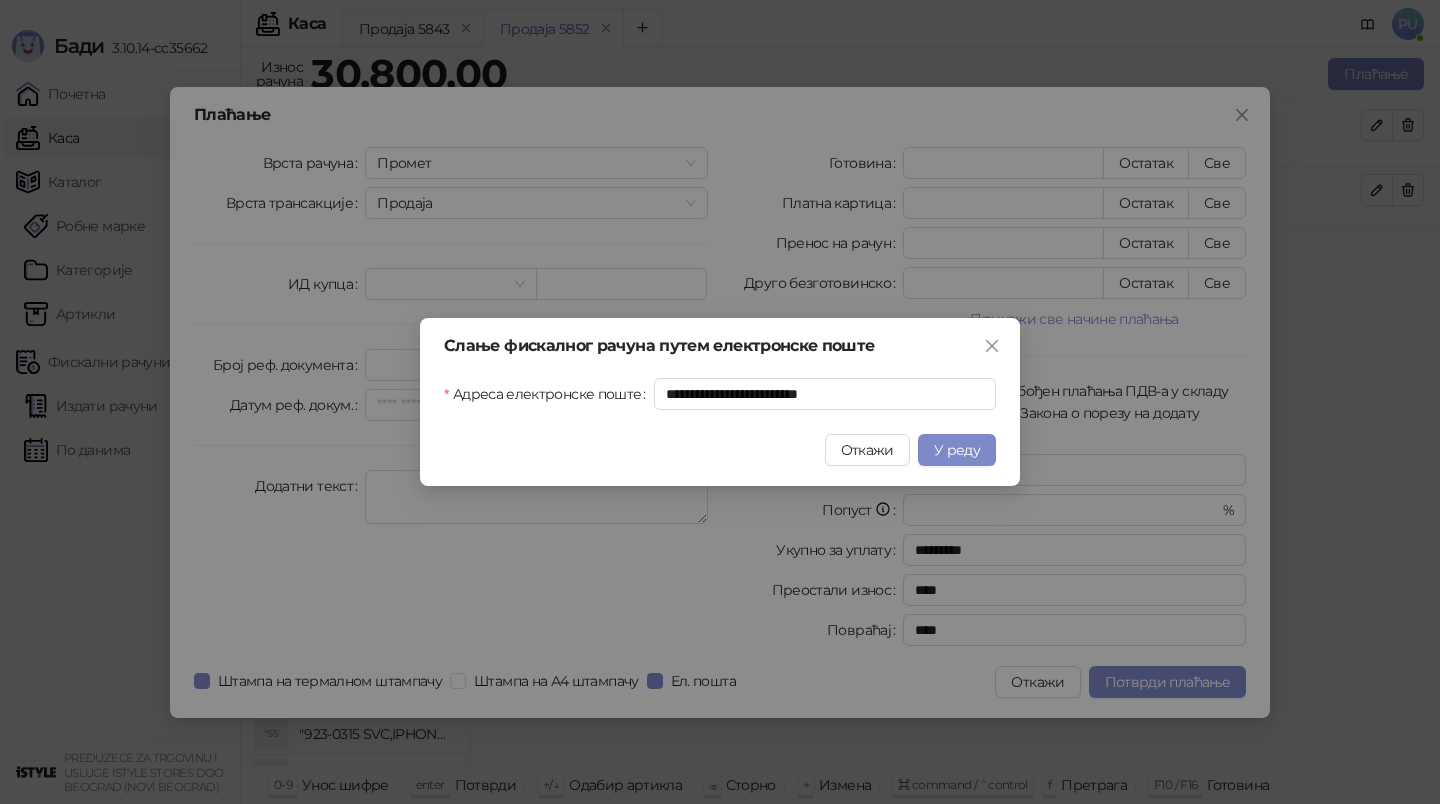 drag, startPoint x: 979, startPoint y: 443, endPoint x: 751, endPoint y: 570, distance: 260.98468 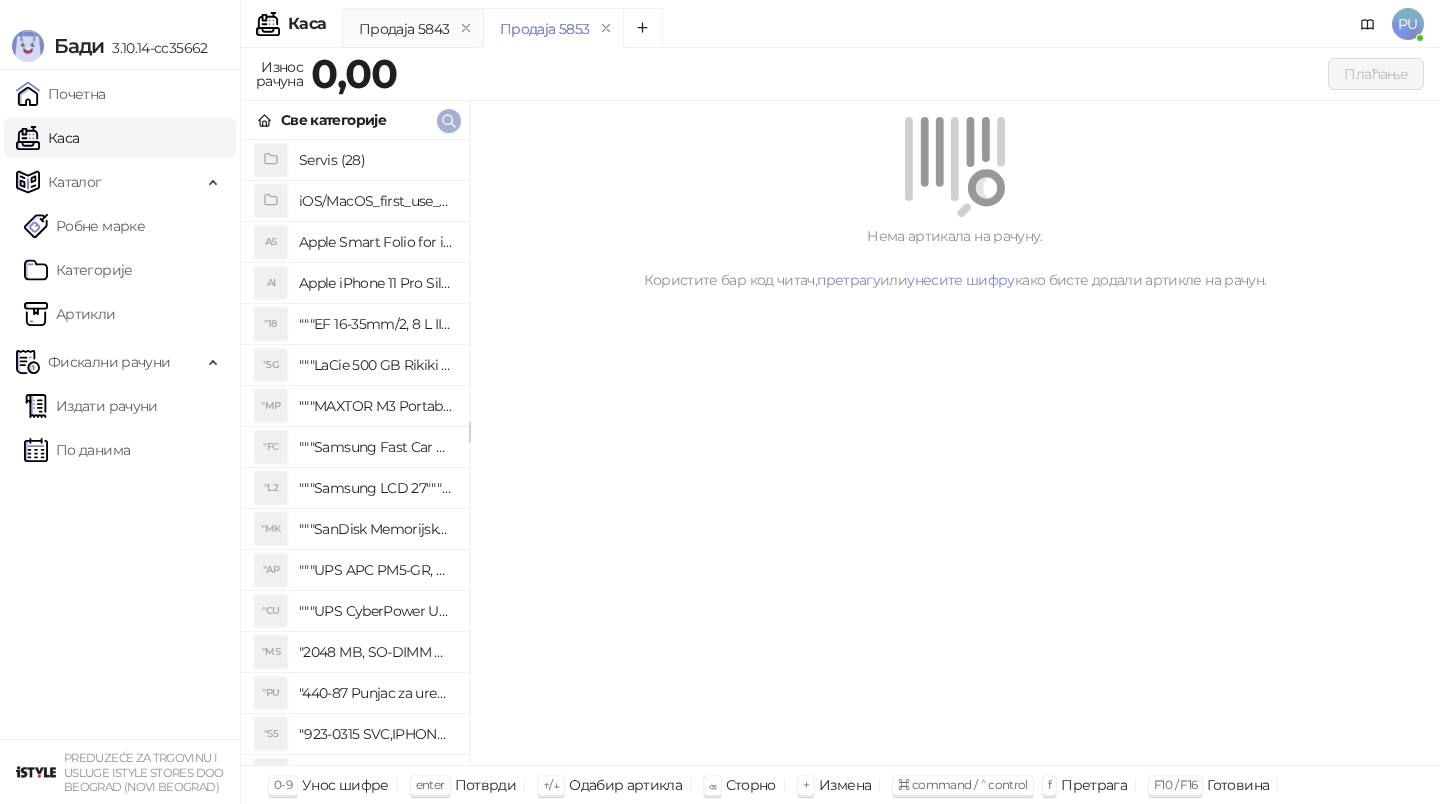 click 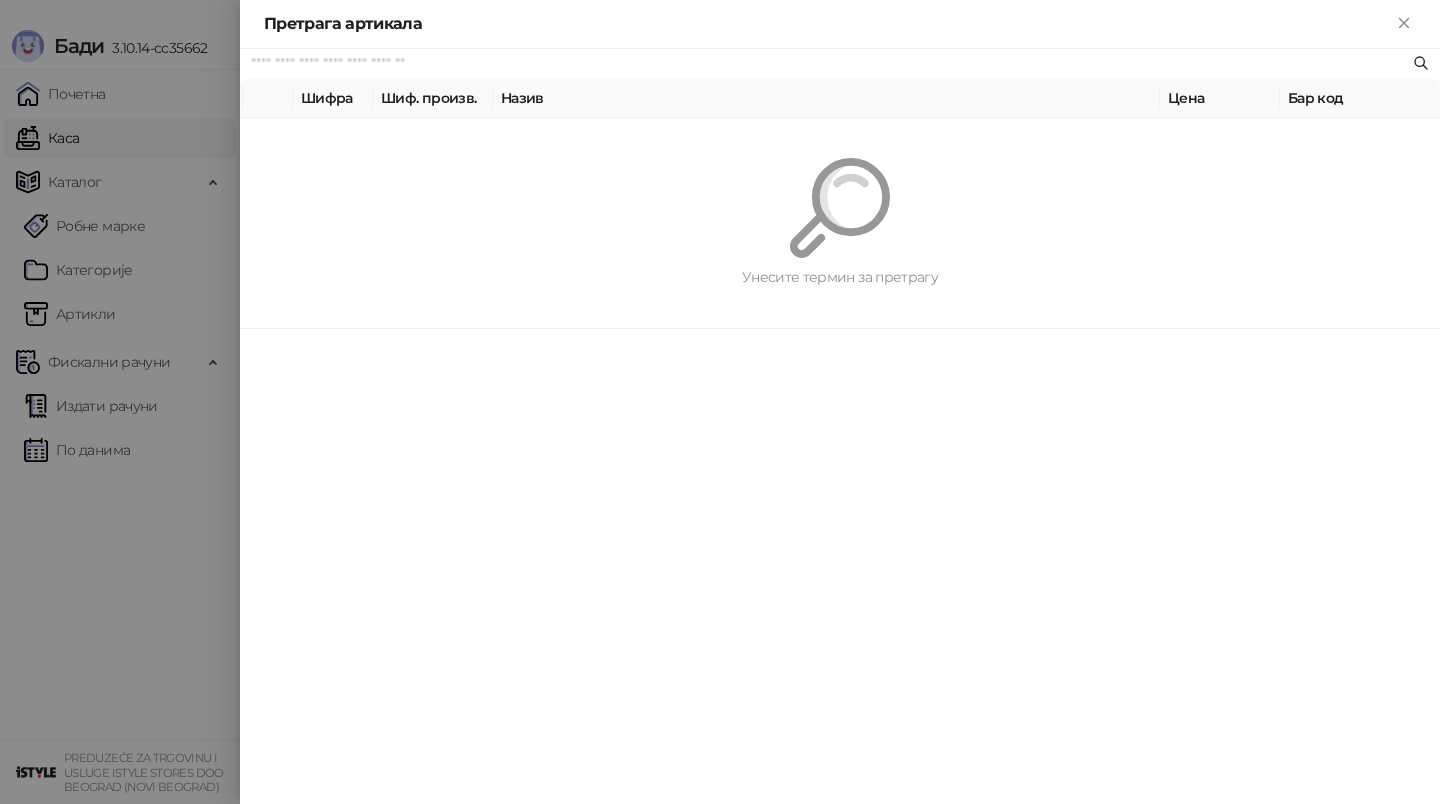 paste on "*********" 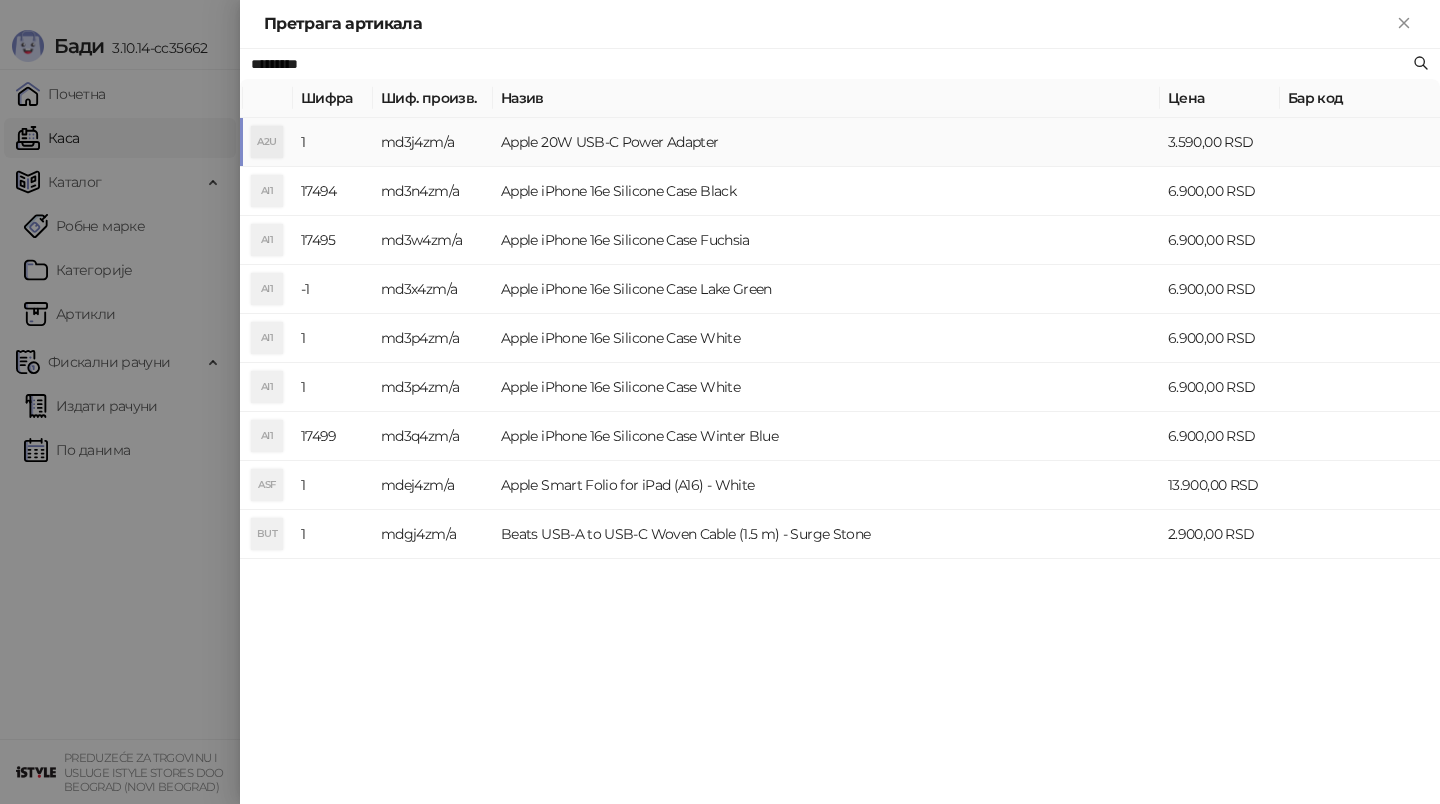 click on "Apple 20W USB-C Power Adapter" at bounding box center (826, 142) 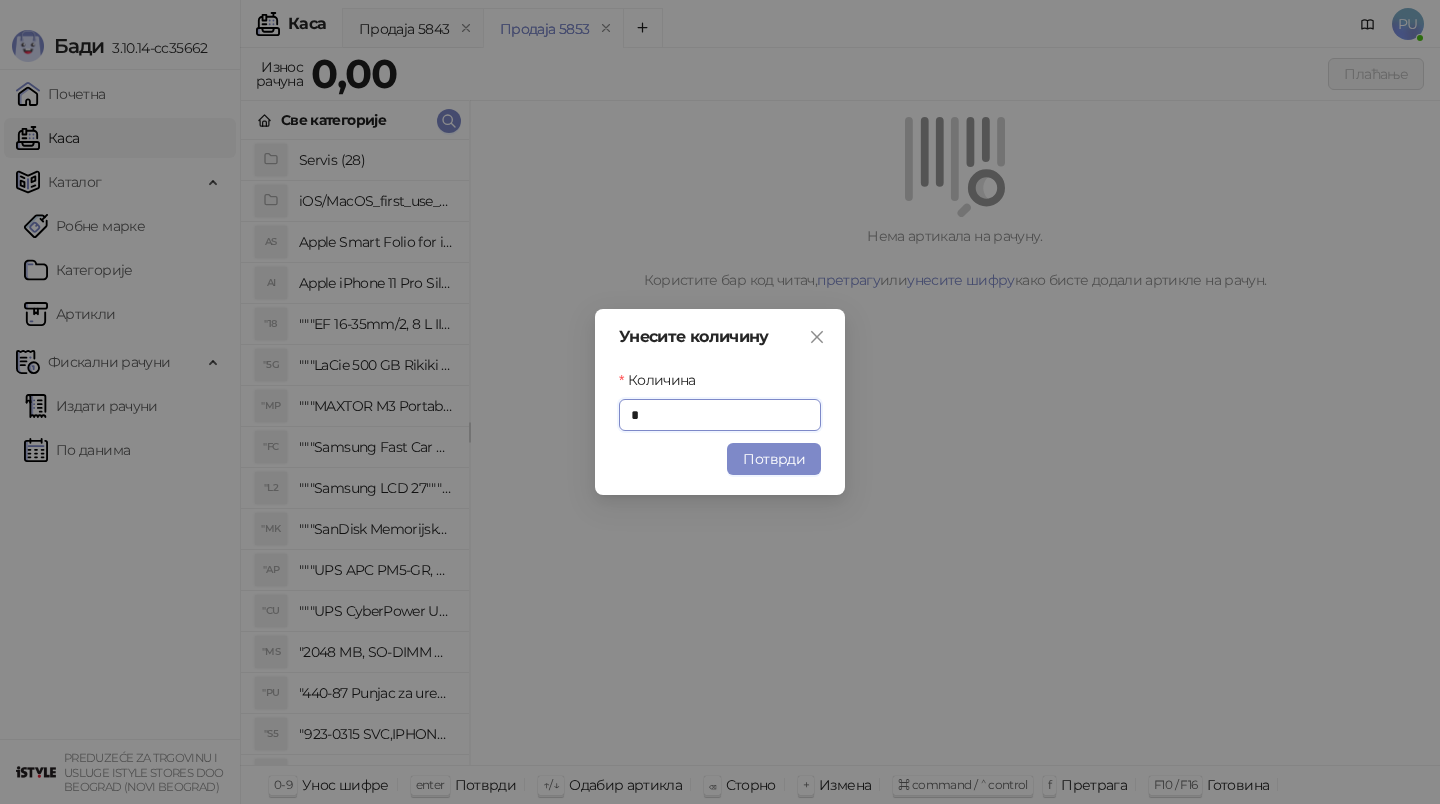 click on "Унесите количину Количина * Потврди" at bounding box center (720, 402) 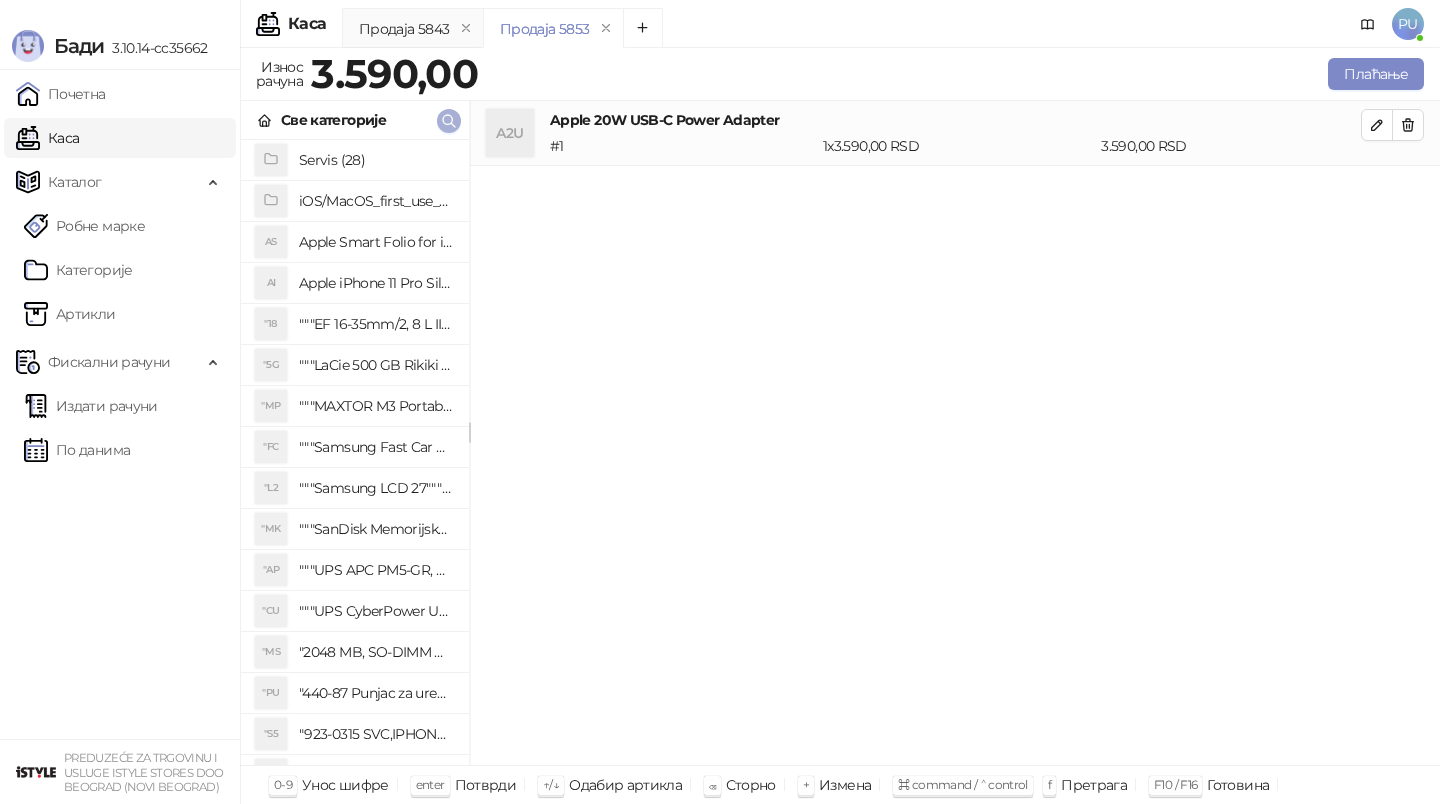 click 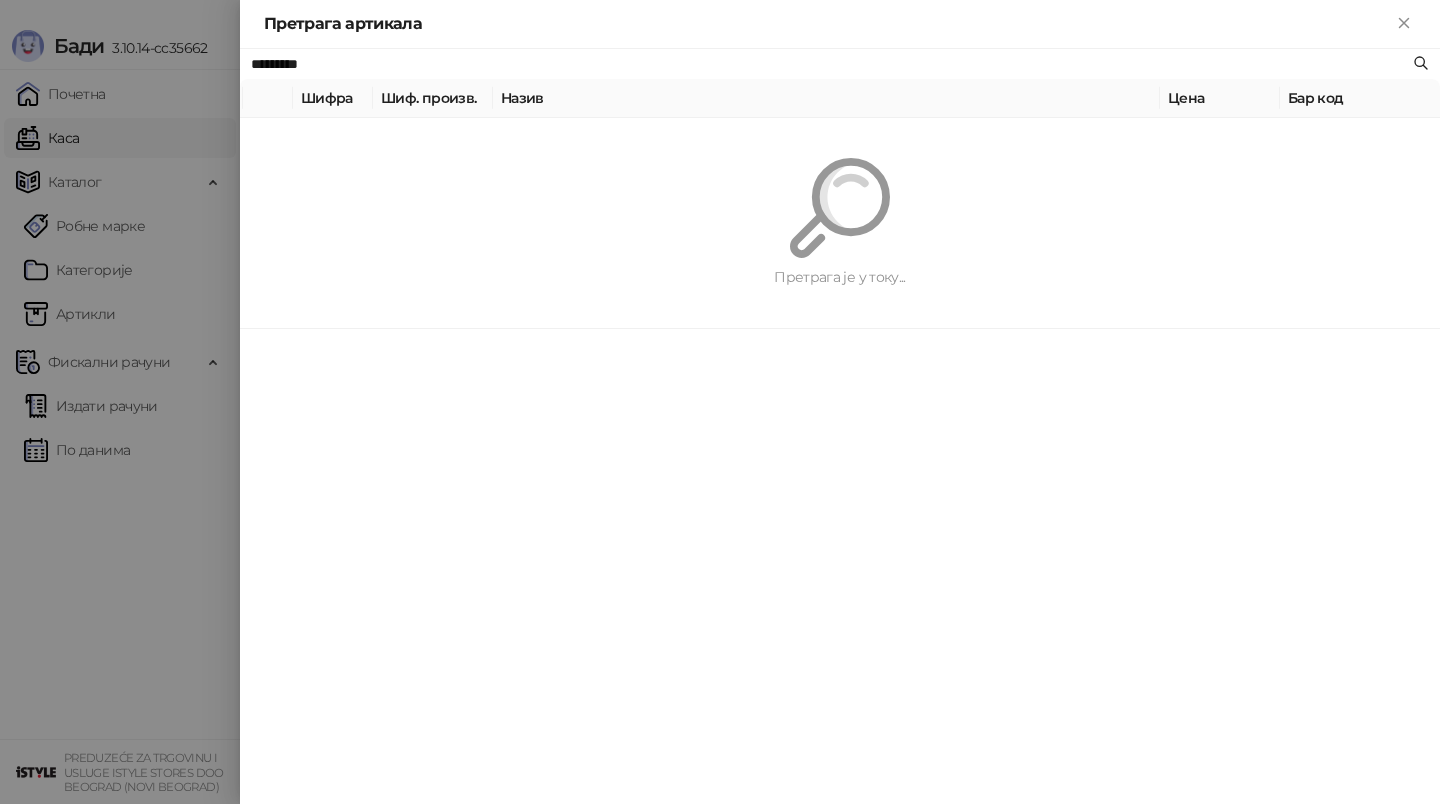 paste 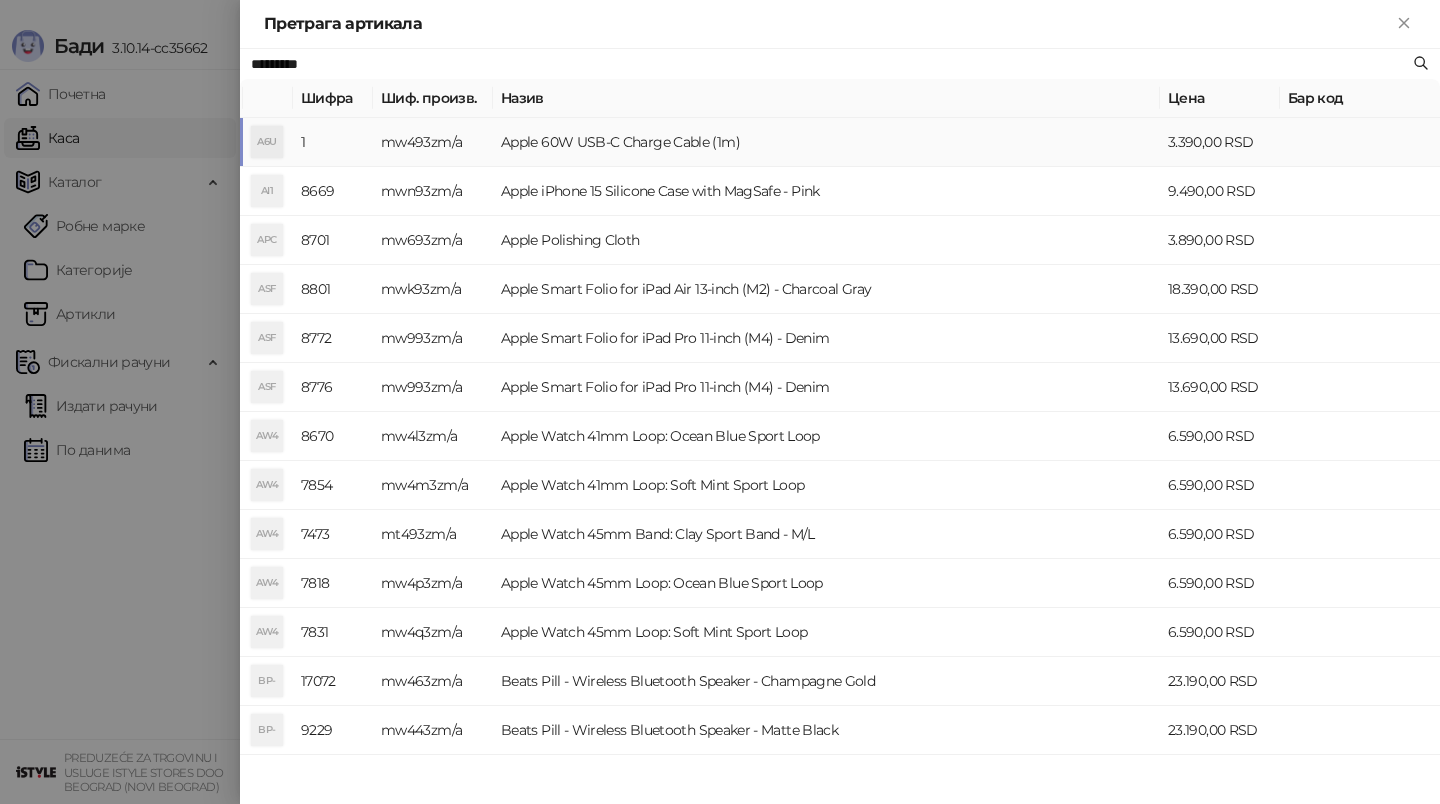 click on "Apple 60W USB-C Charge Cable (1m)" at bounding box center (826, 142) 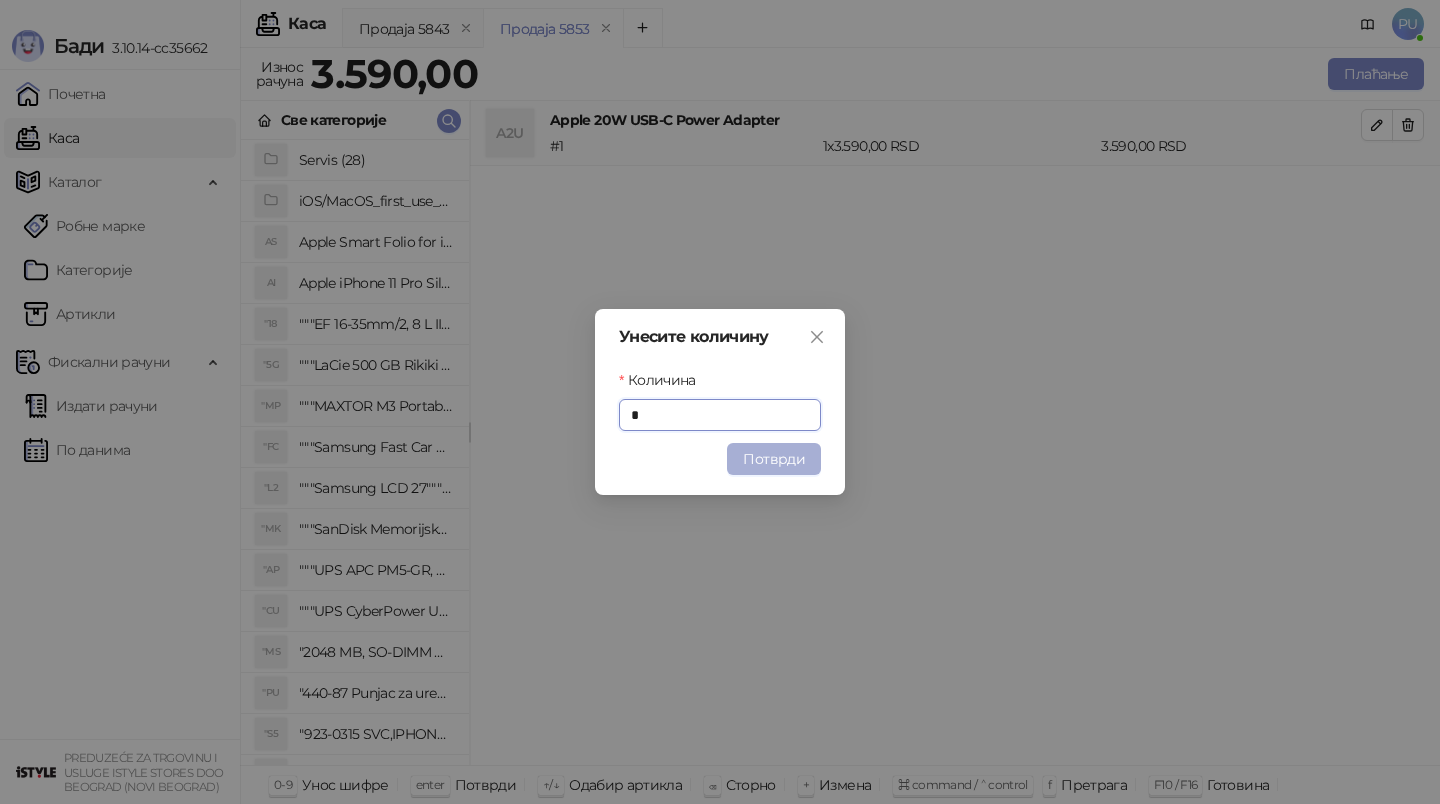 click on "Потврди" at bounding box center (774, 459) 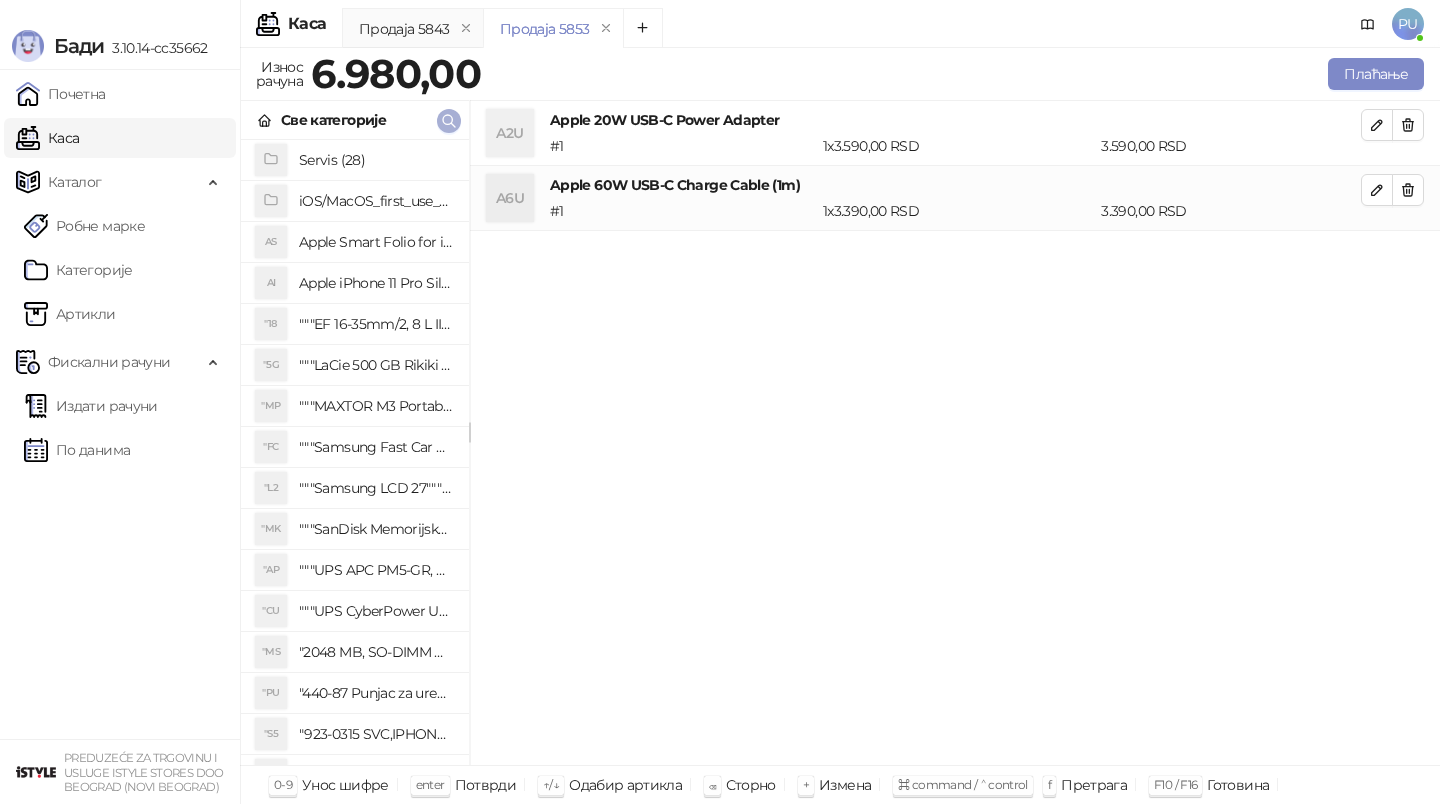 click 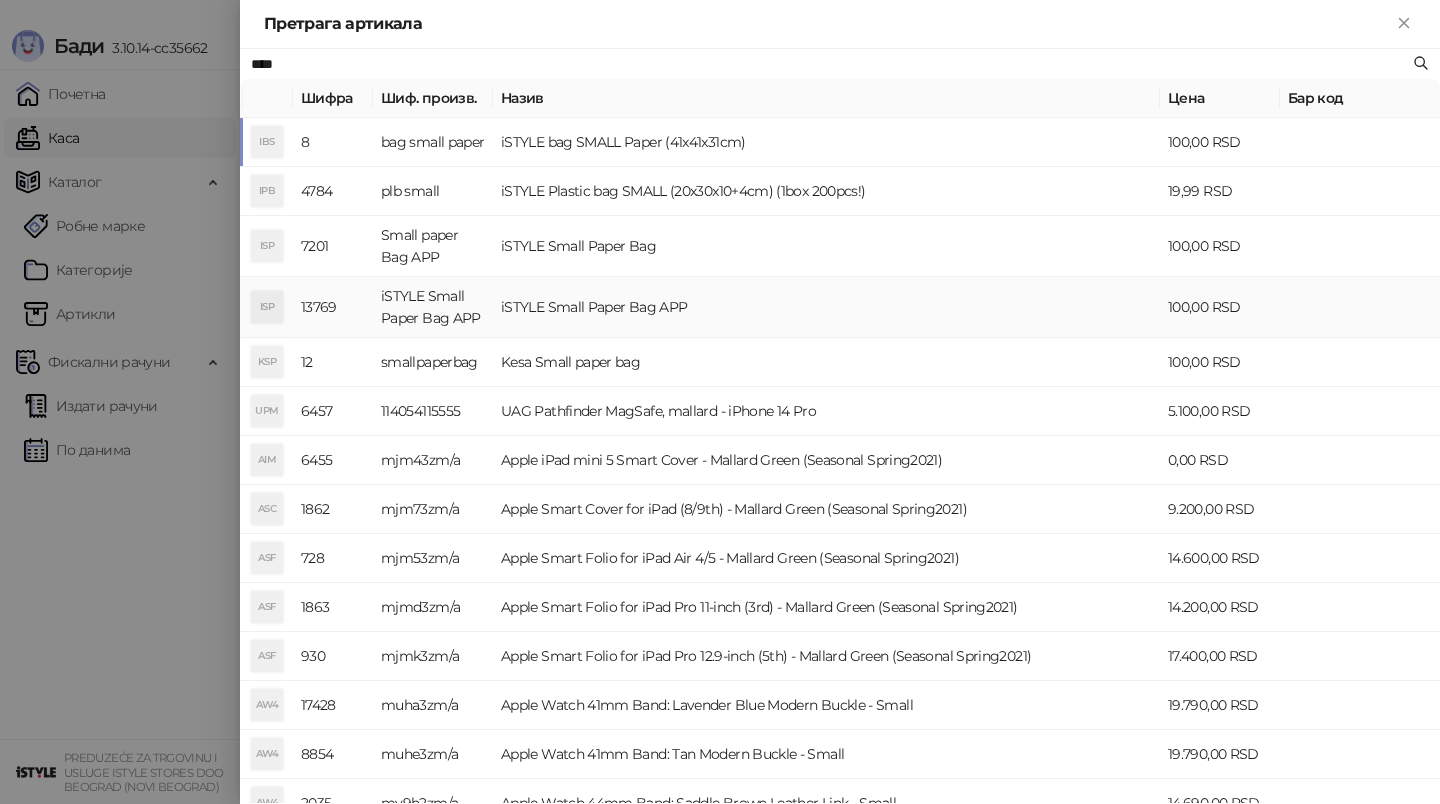 type on "****" 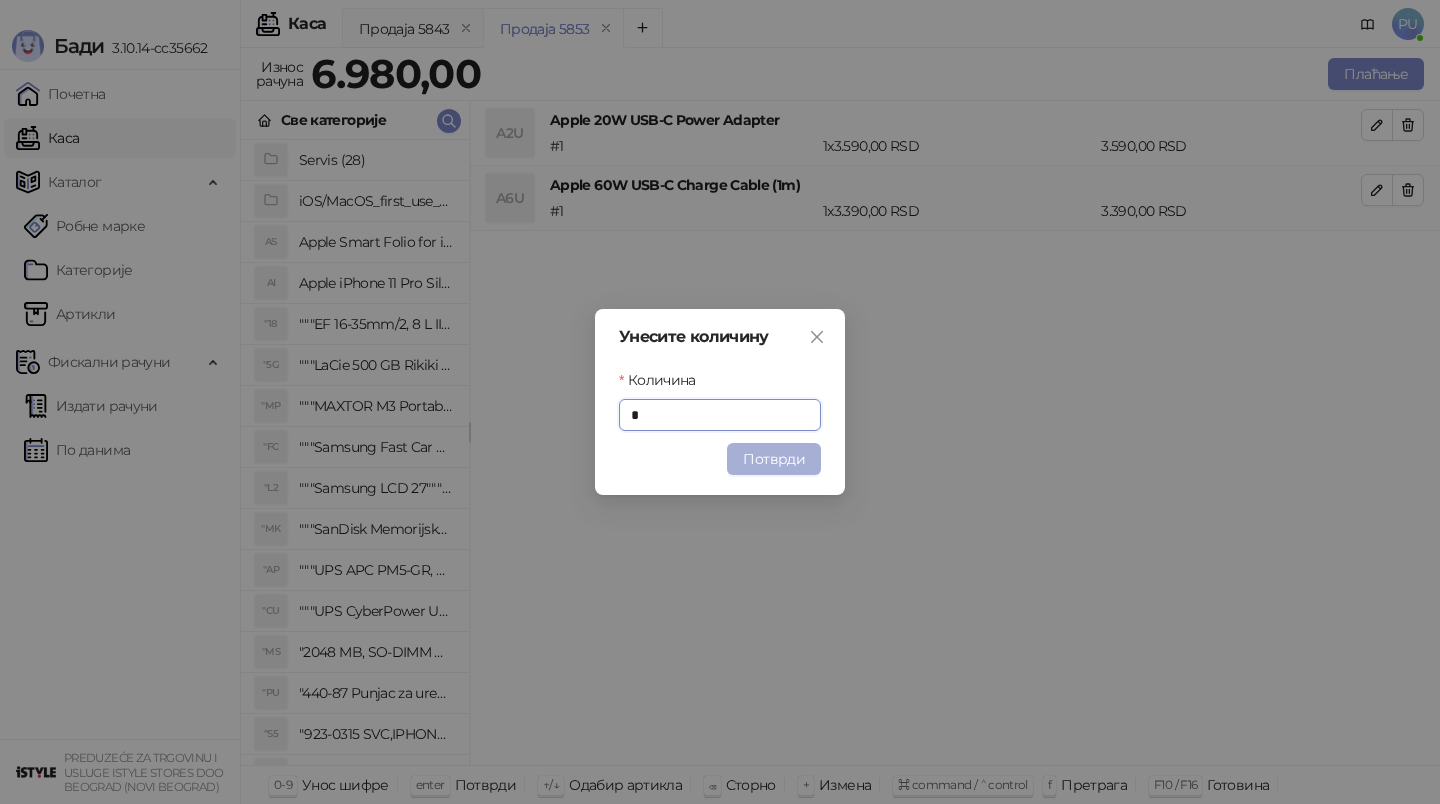 click on "Потврди" at bounding box center (774, 459) 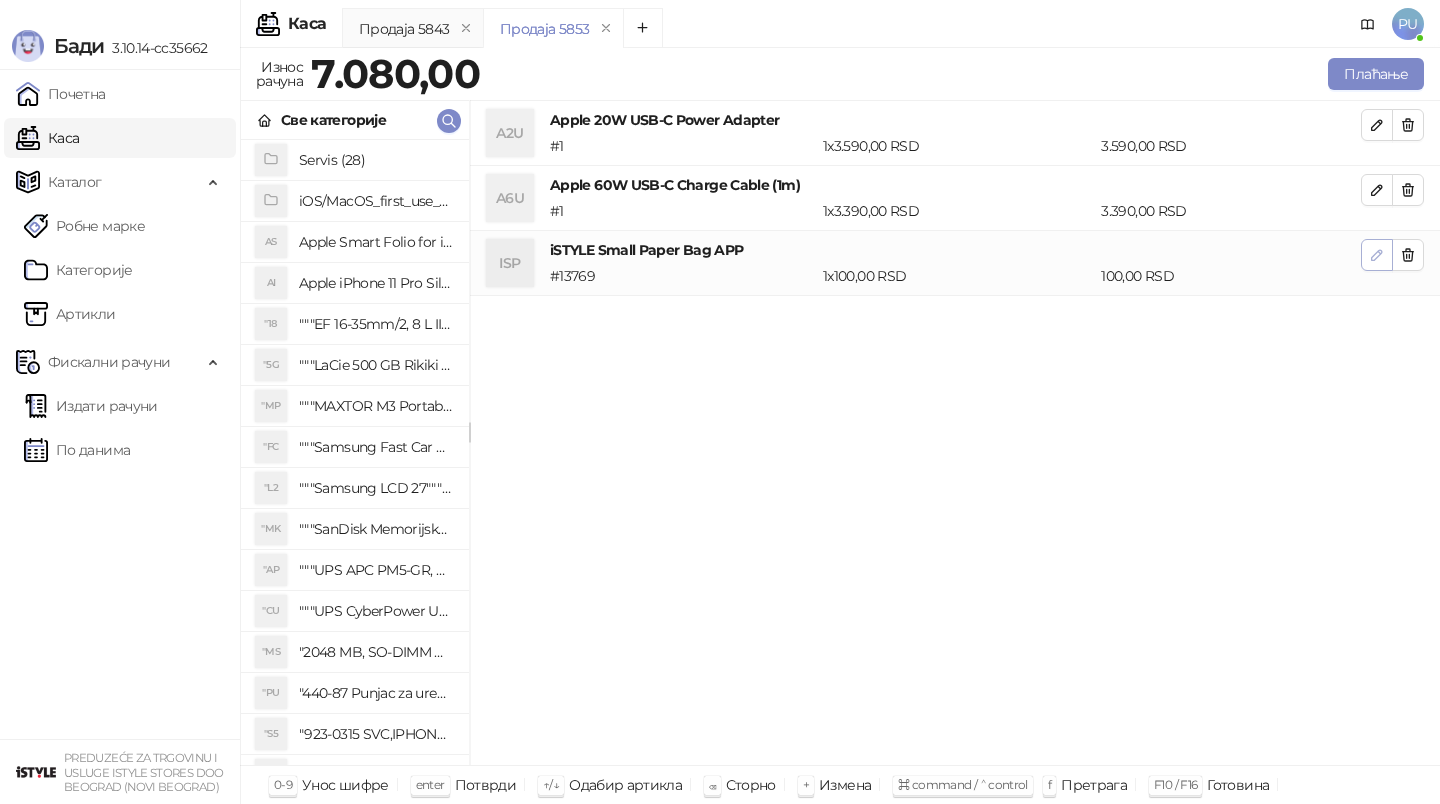 click 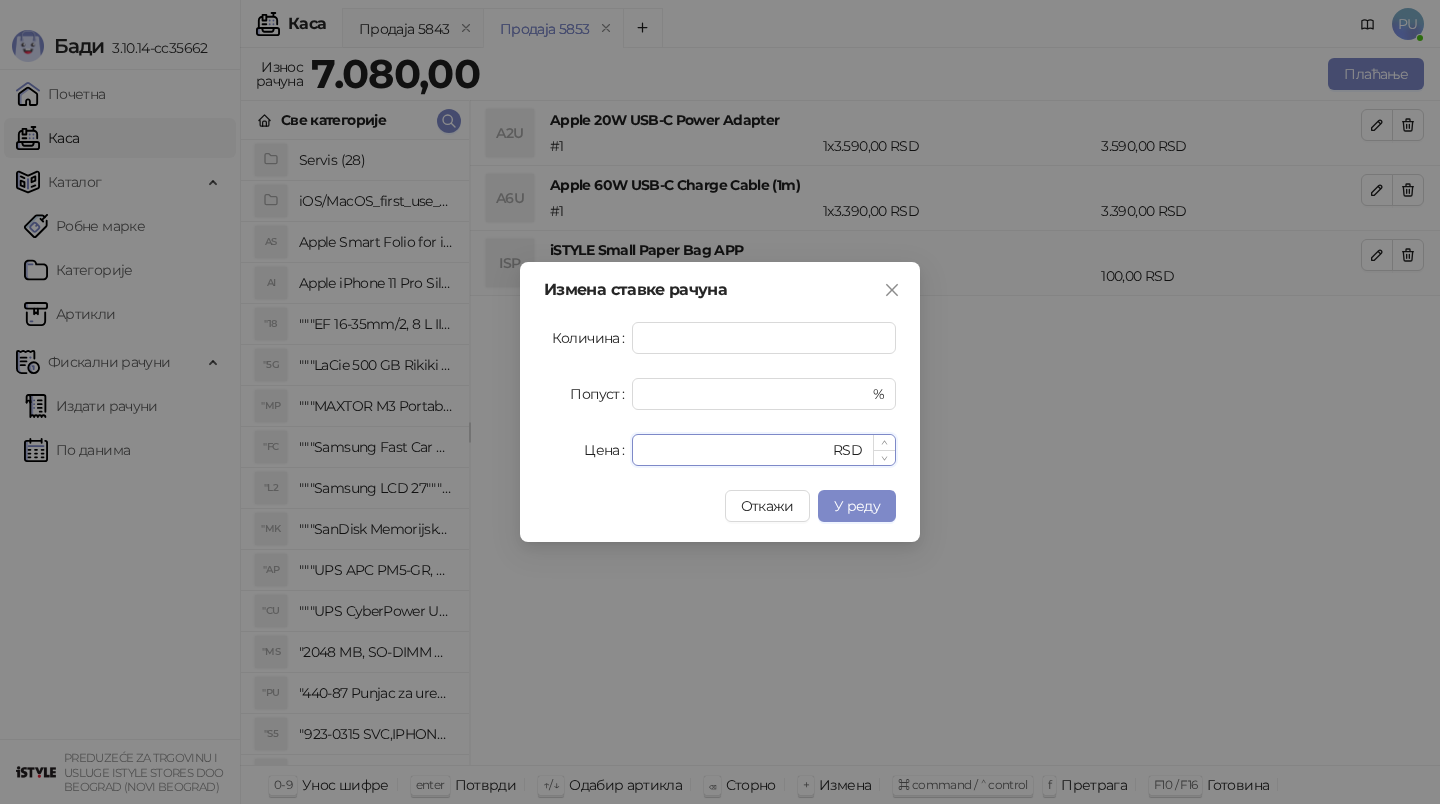click on "***" at bounding box center [736, 450] 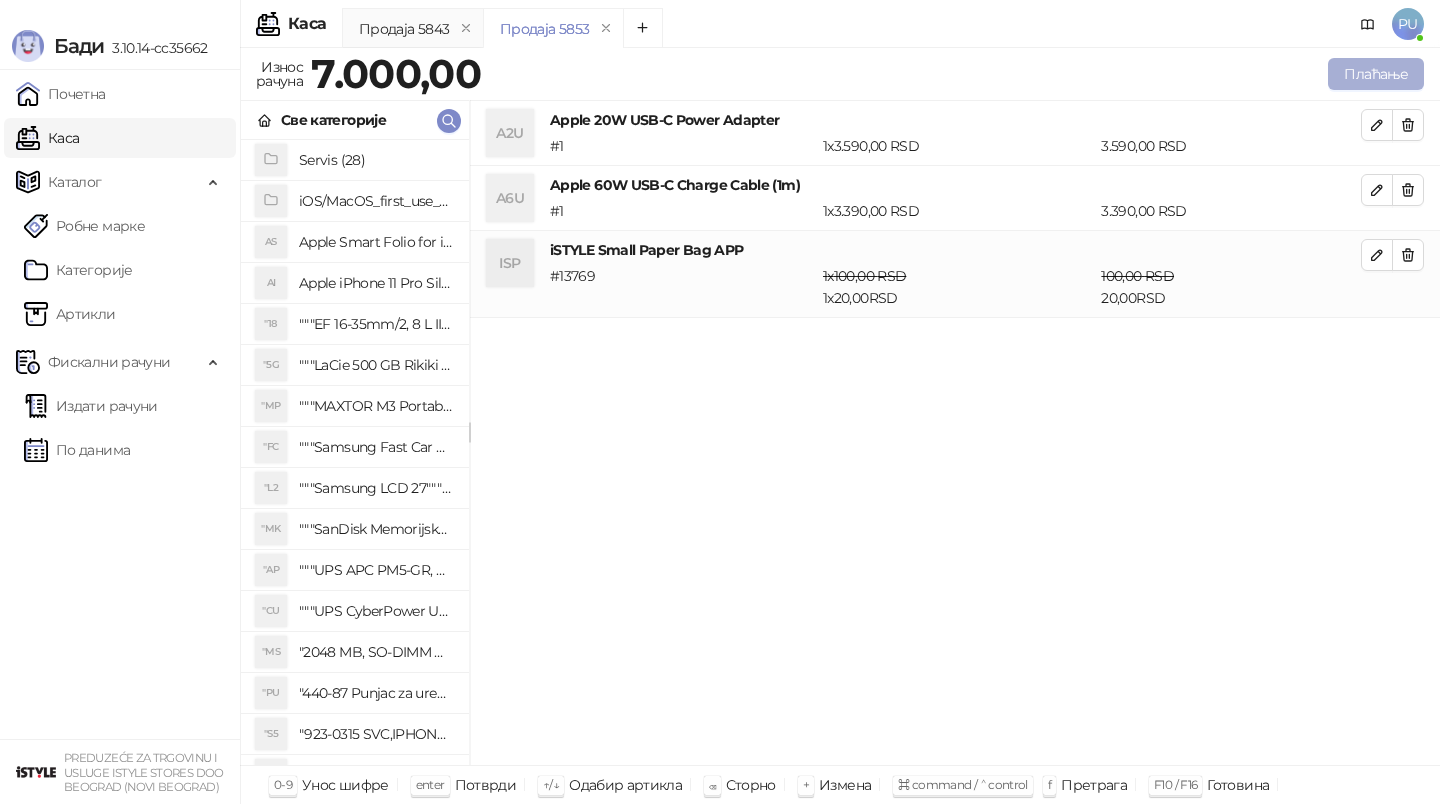 click on "Плаћање" at bounding box center (1376, 74) 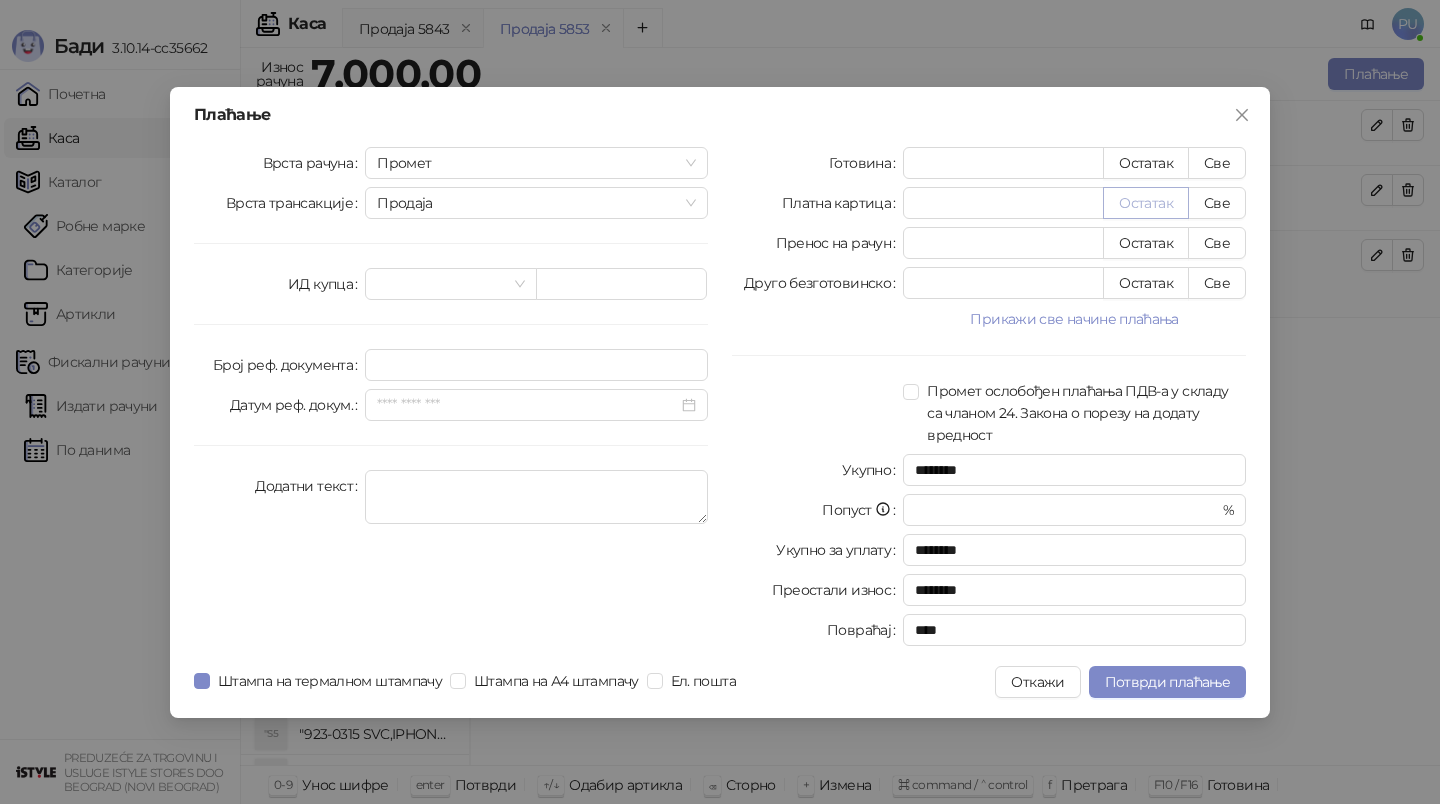 click on "Остатак" at bounding box center (1146, 203) 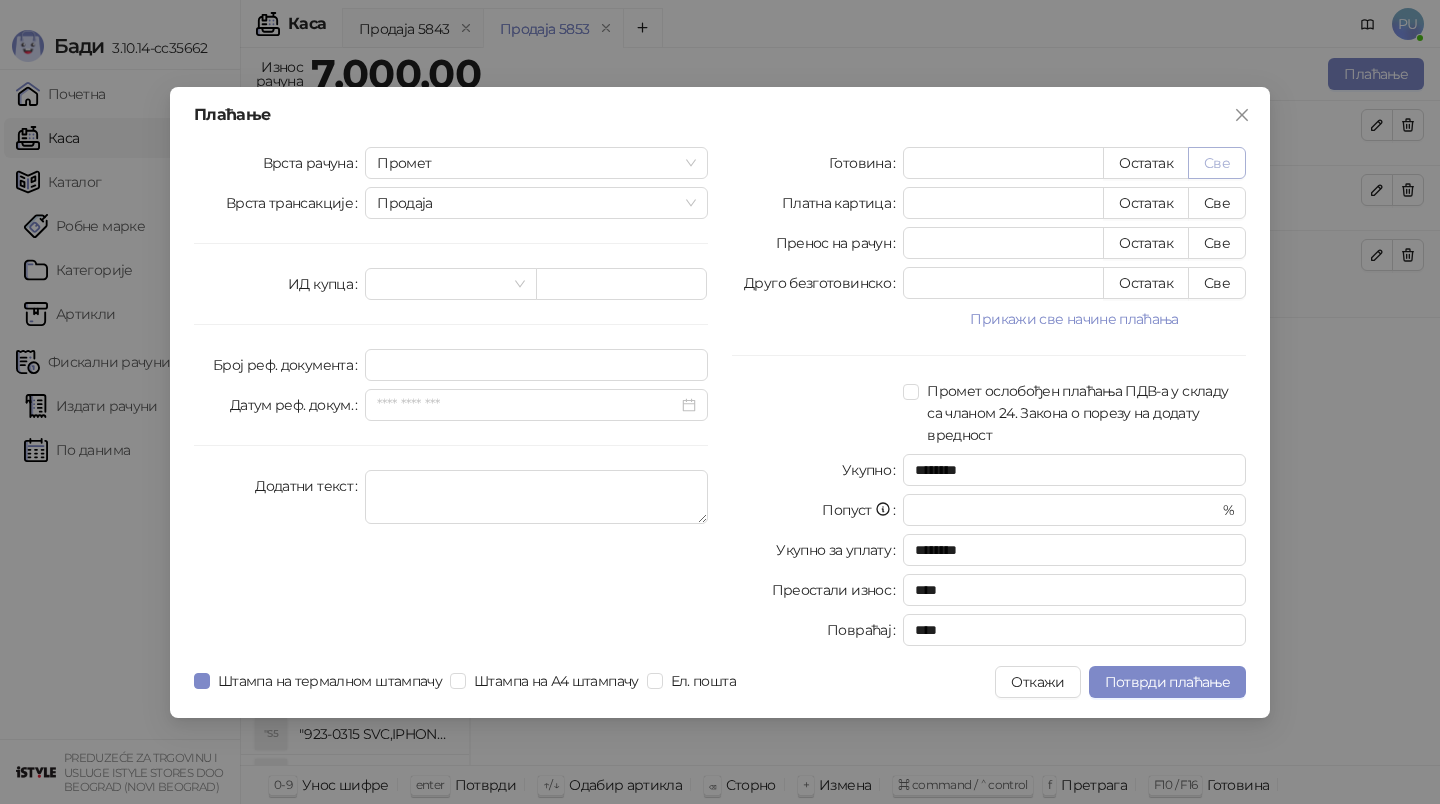 click on "Све" at bounding box center [1217, 163] 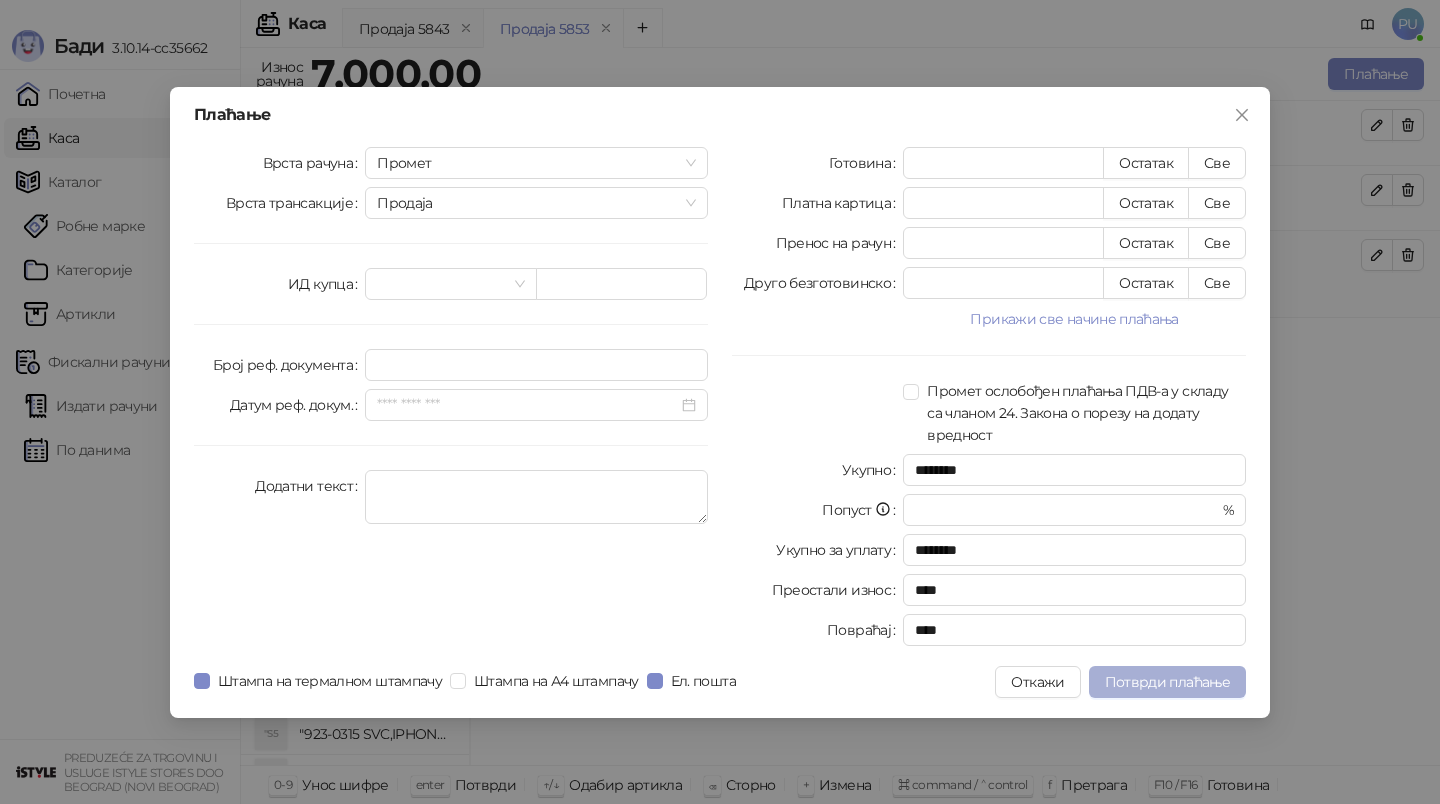 click on "Потврди плаћање" at bounding box center [1167, 682] 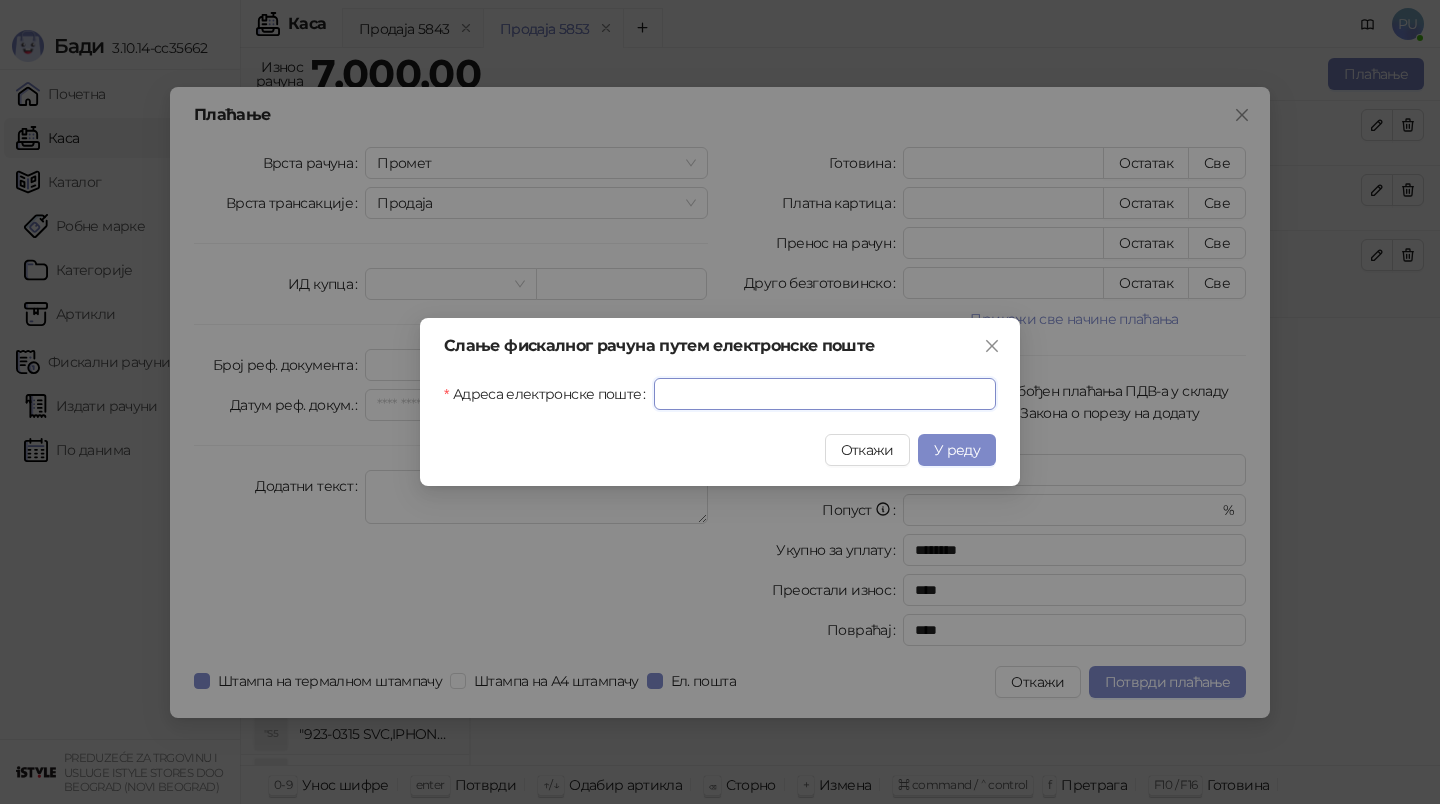 click on "Адреса електронске поште" at bounding box center [825, 394] 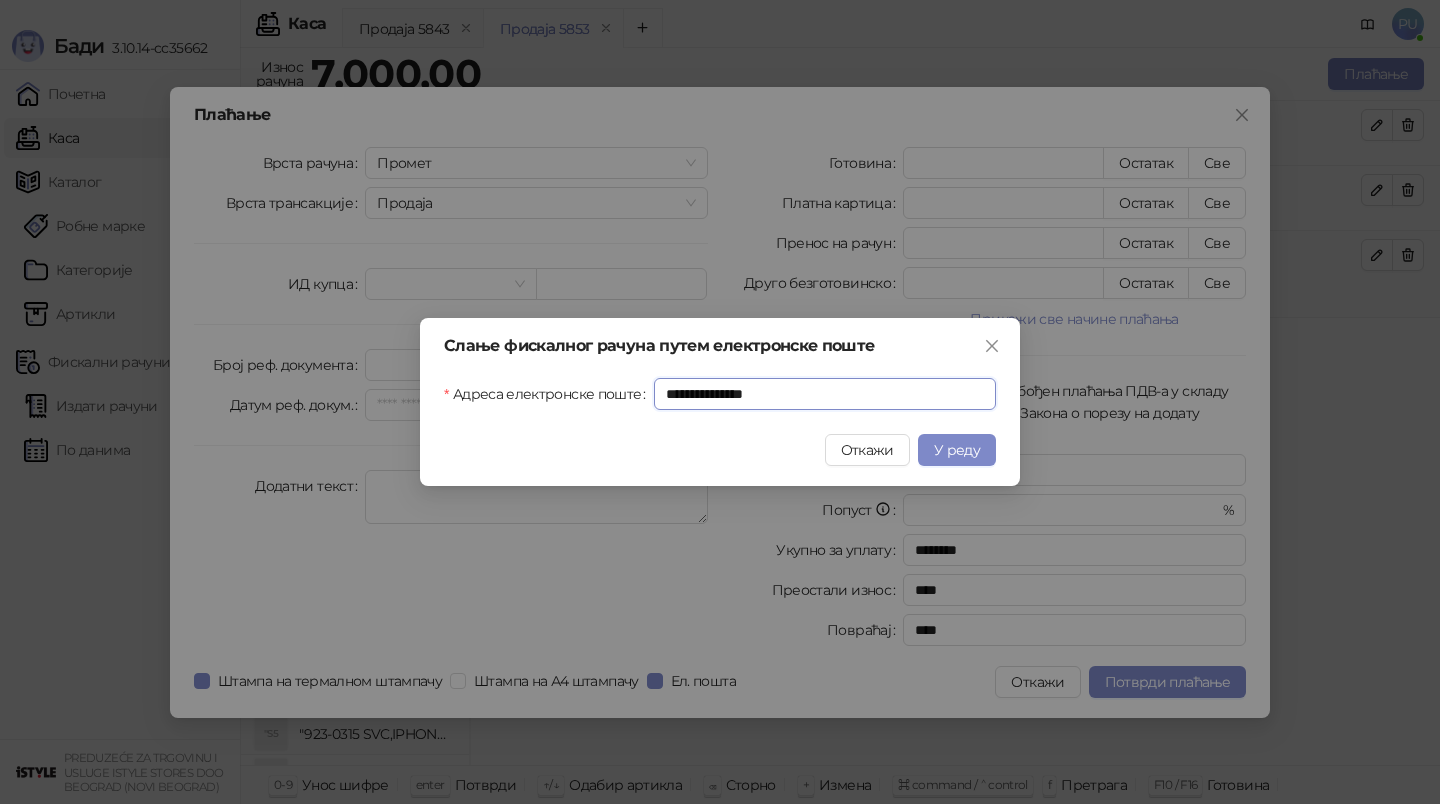 type on "**********" 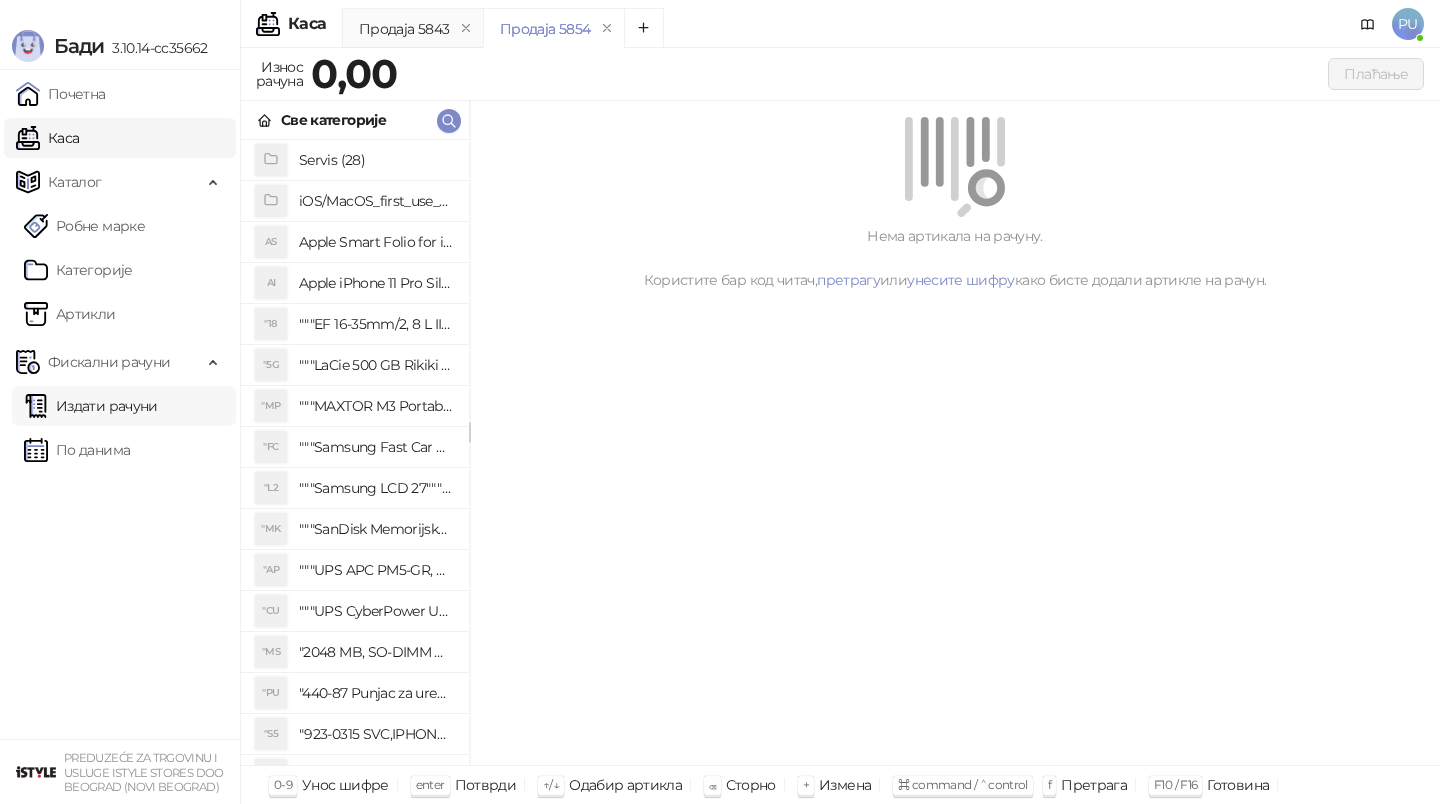 click on "Издати рачуни" at bounding box center (91, 406) 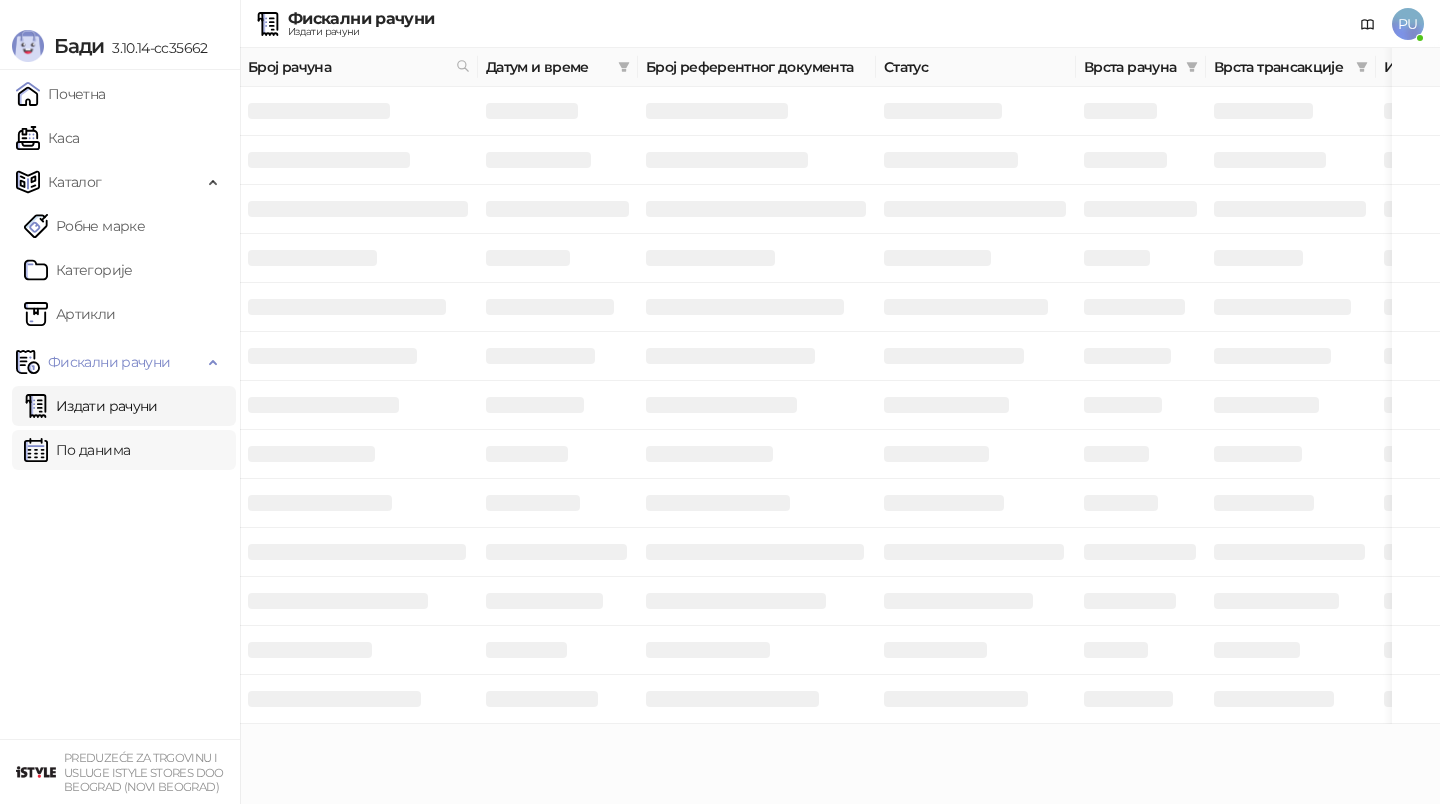 click on "По данима" at bounding box center (77, 450) 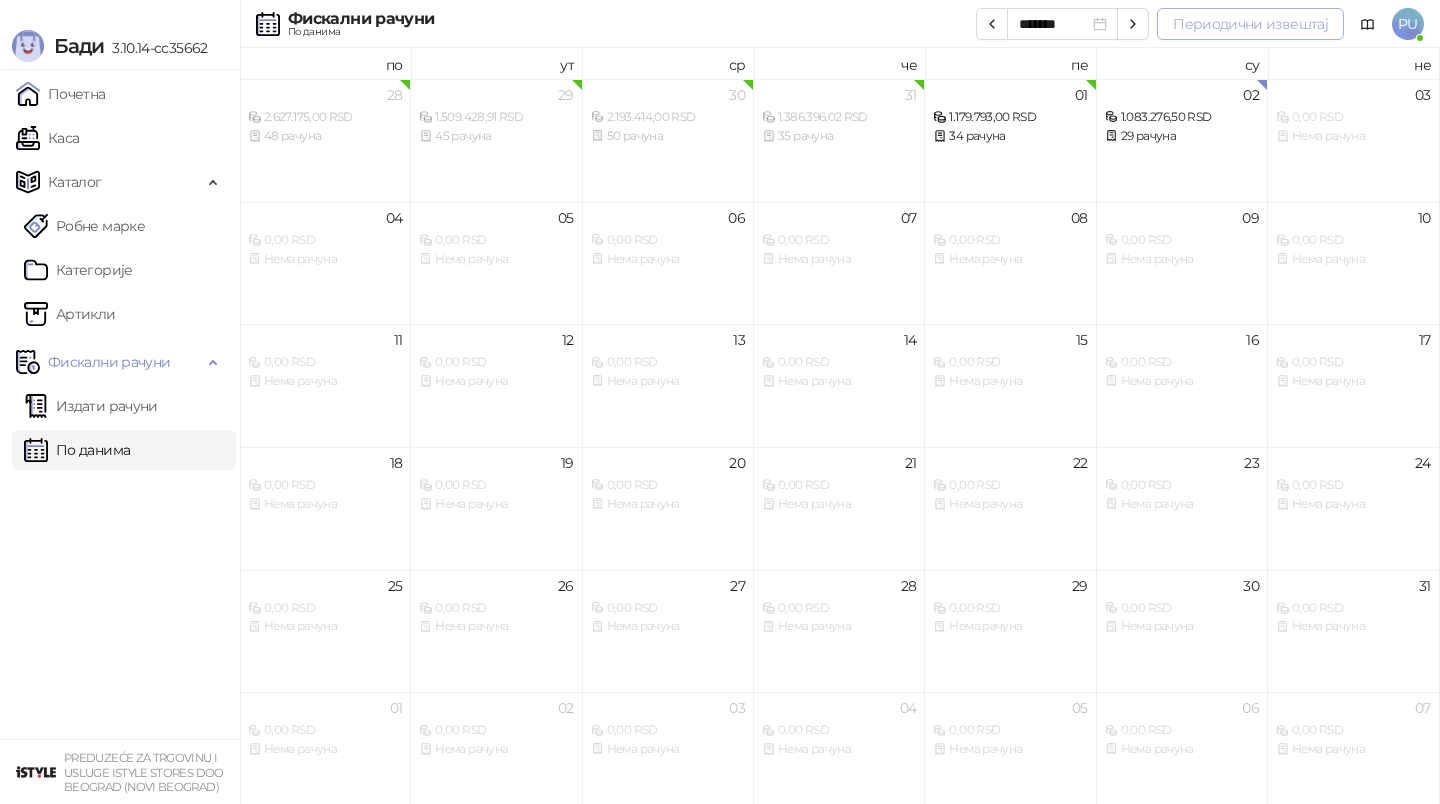 click on "Периодични извештај" at bounding box center [1250, 24] 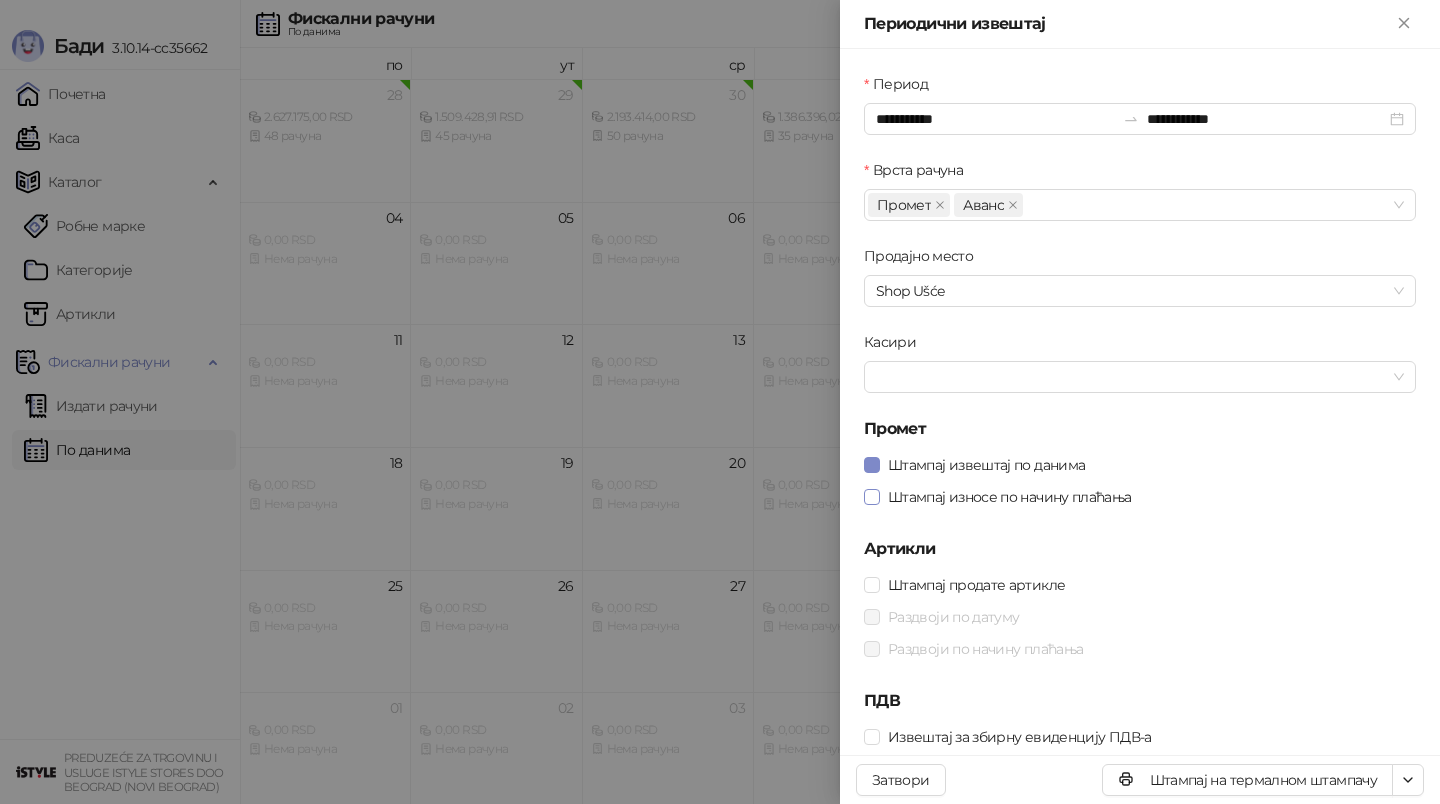 click on "Штампај износе по начину плаћања" at bounding box center [1010, 497] 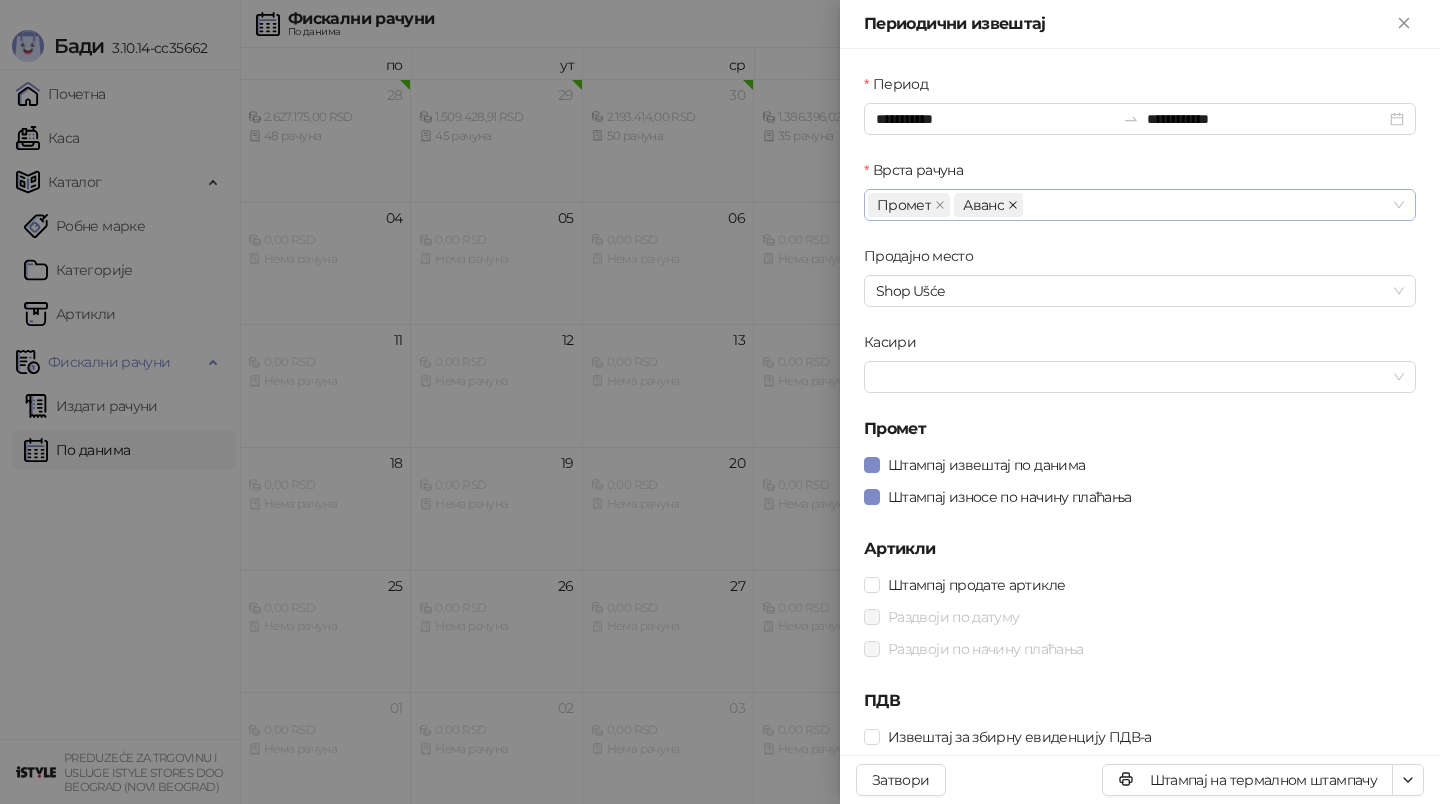 click 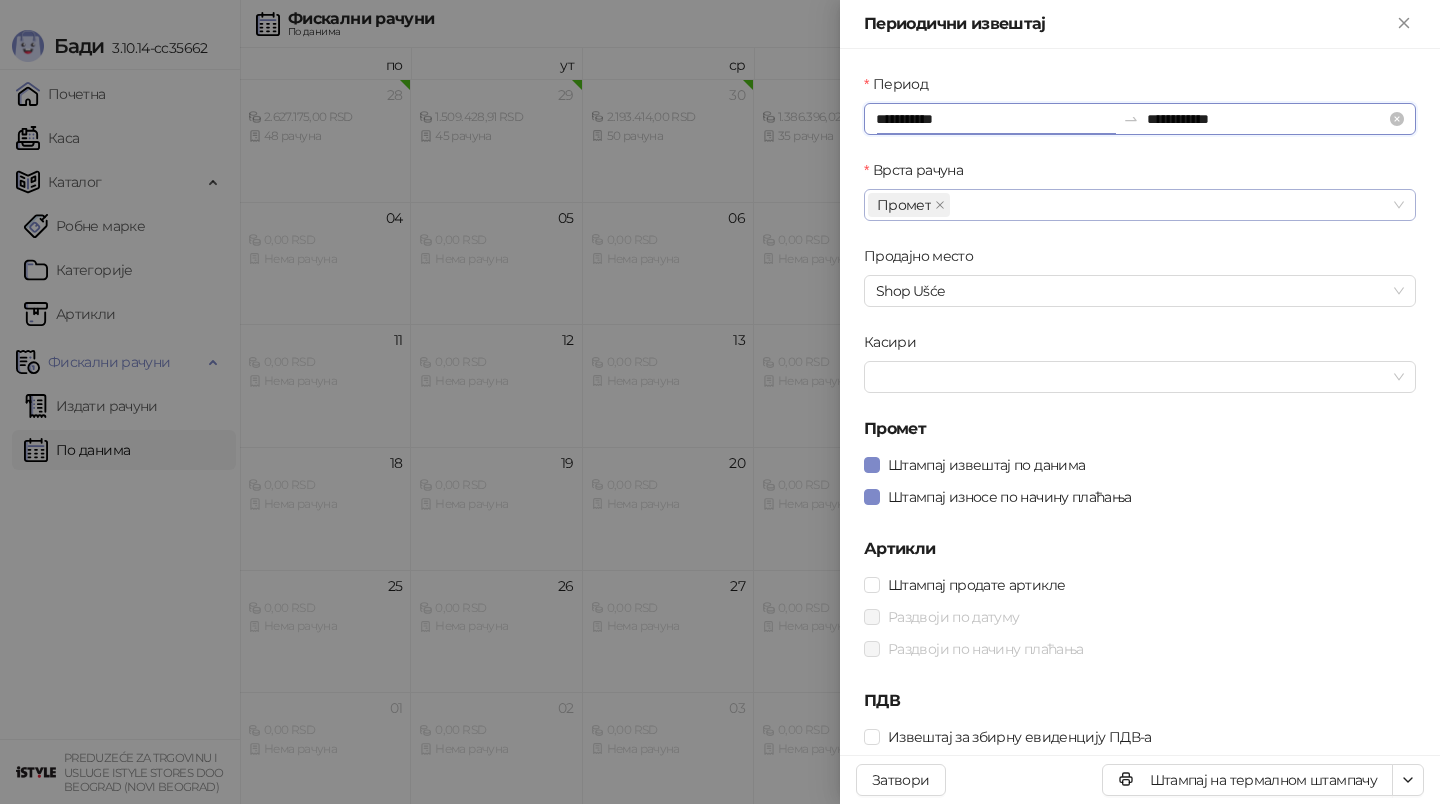 click on "**********" at bounding box center [995, 119] 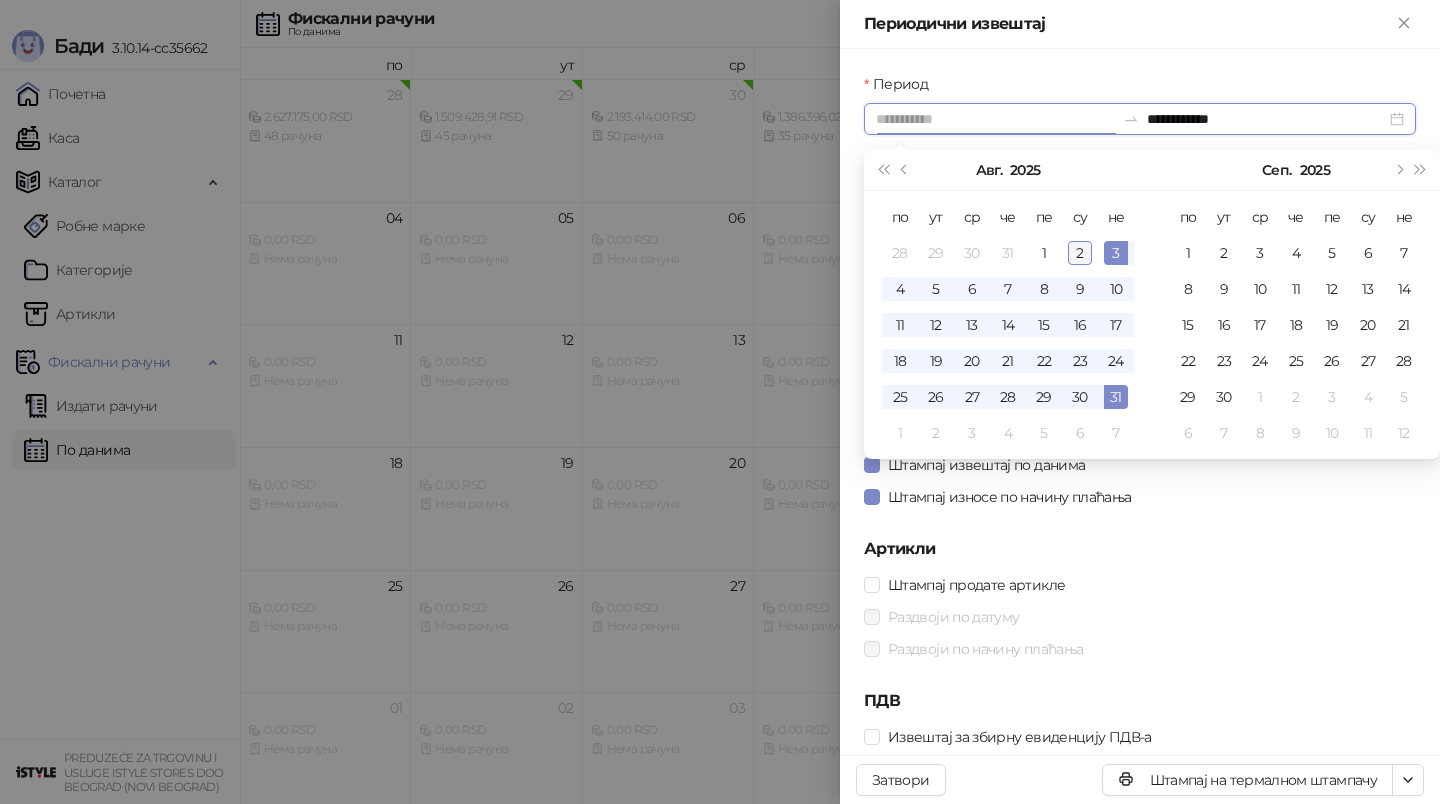 type on "**********" 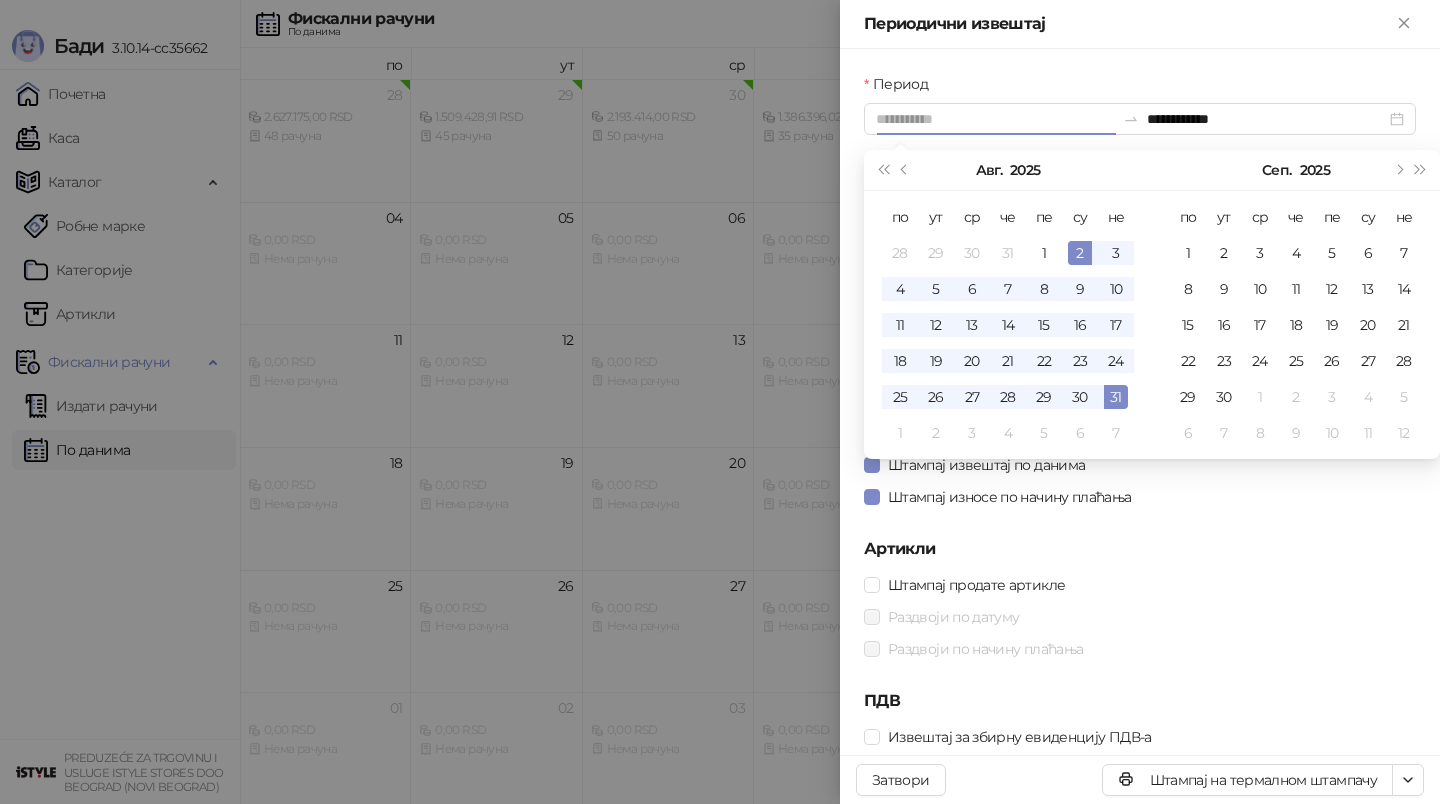 click on "2" at bounding box center [1080, 253] 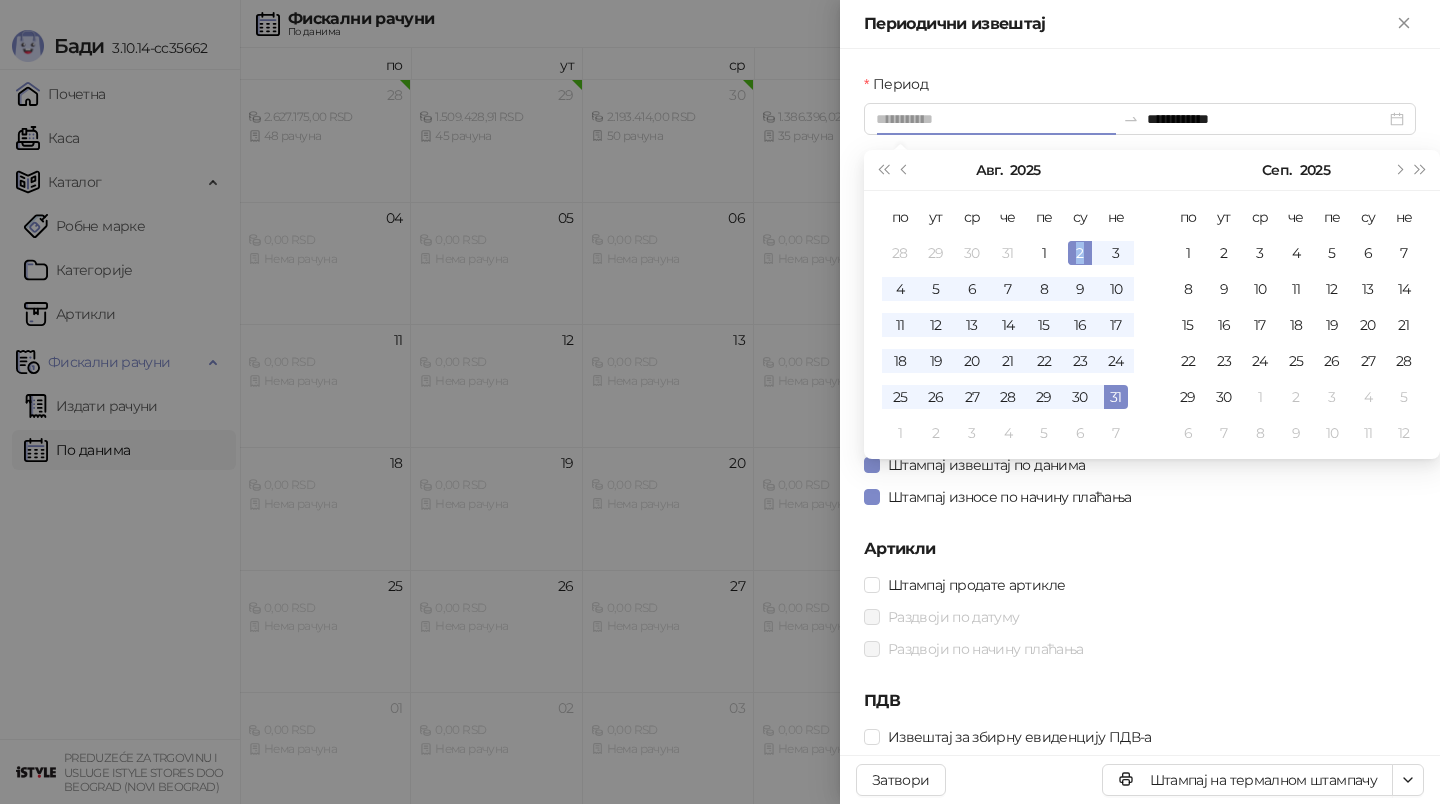 click on "2" at bounding box center [1080, 253] 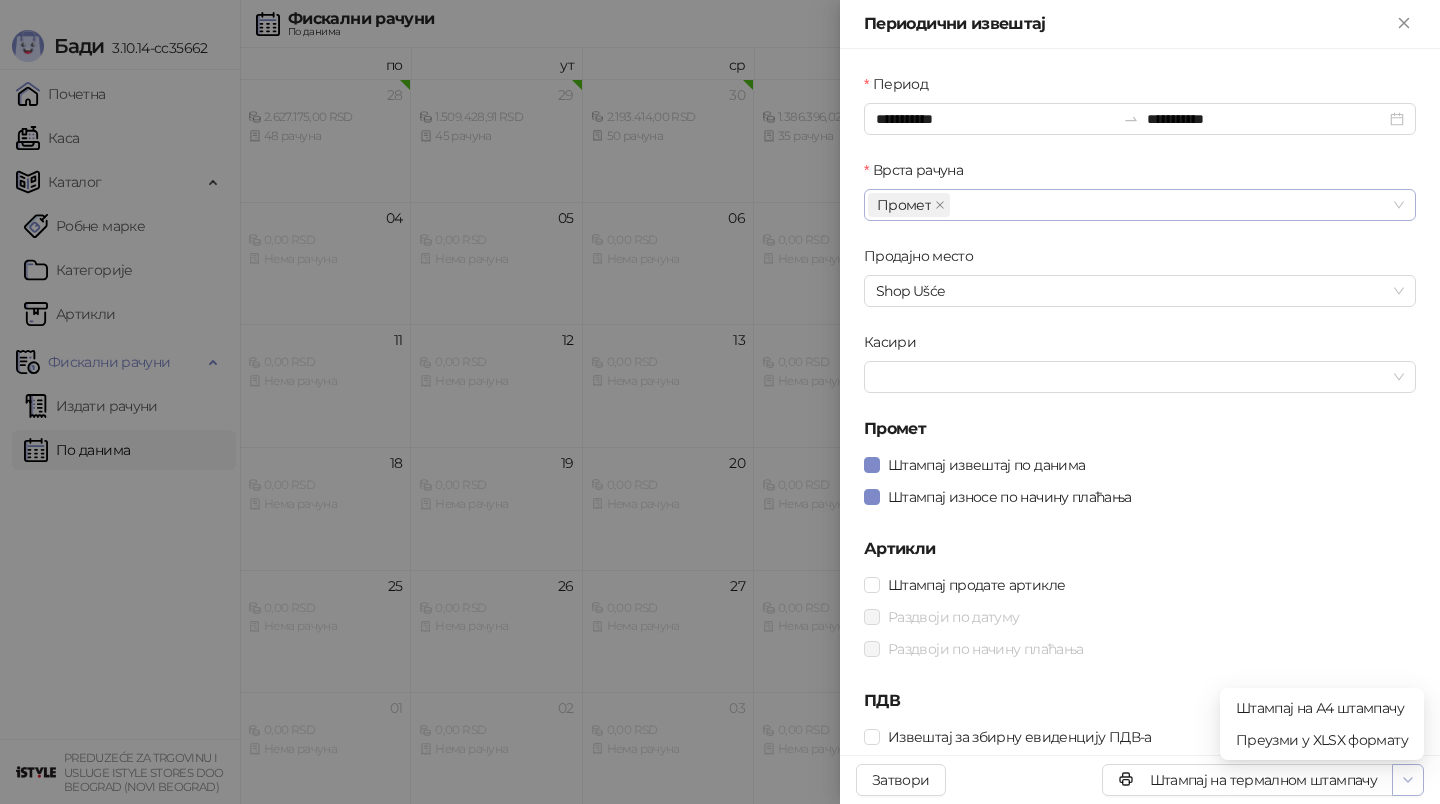 click at bounding box center (1408, 780) 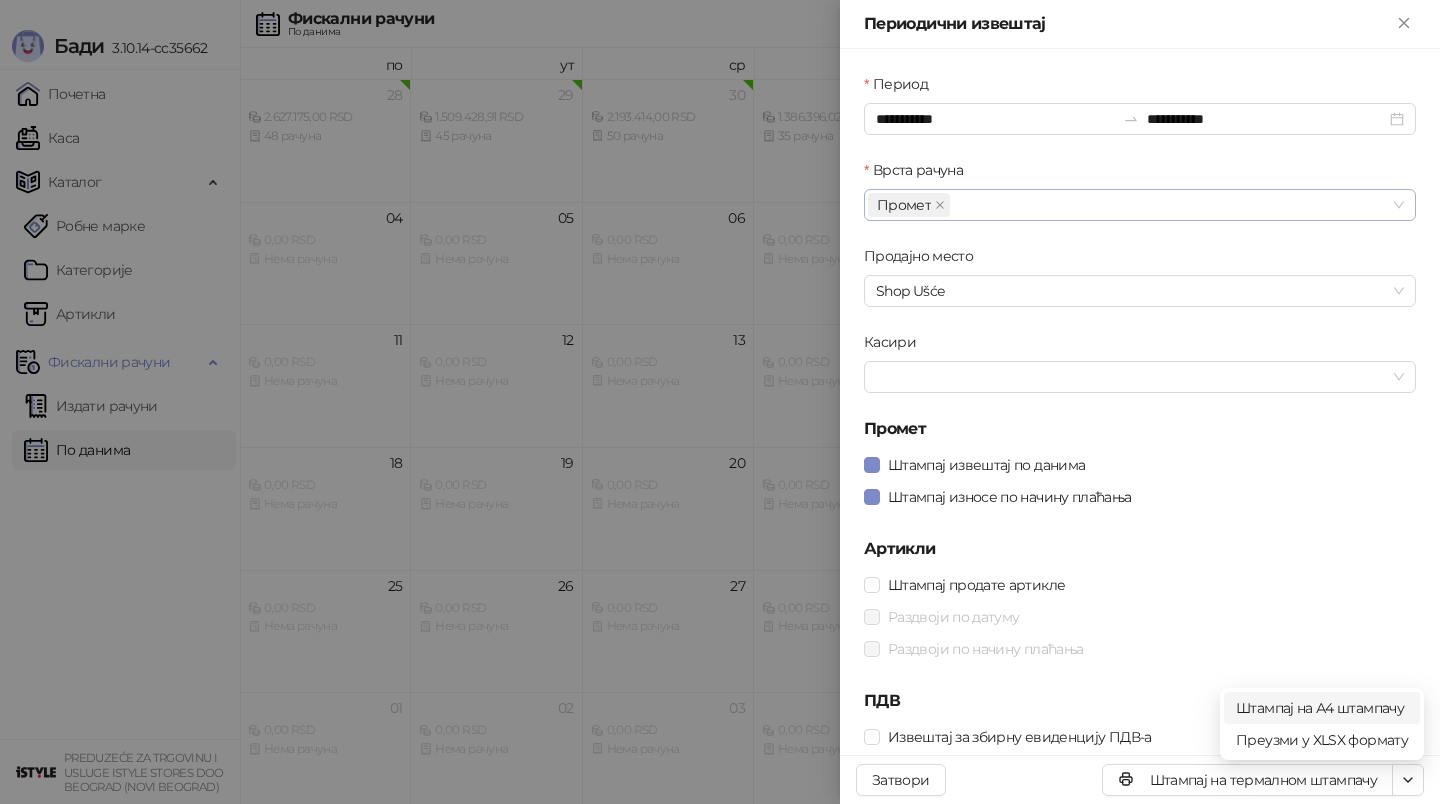 click on "Штампај на А4 штампачу" at bounding box center [1322, 708] 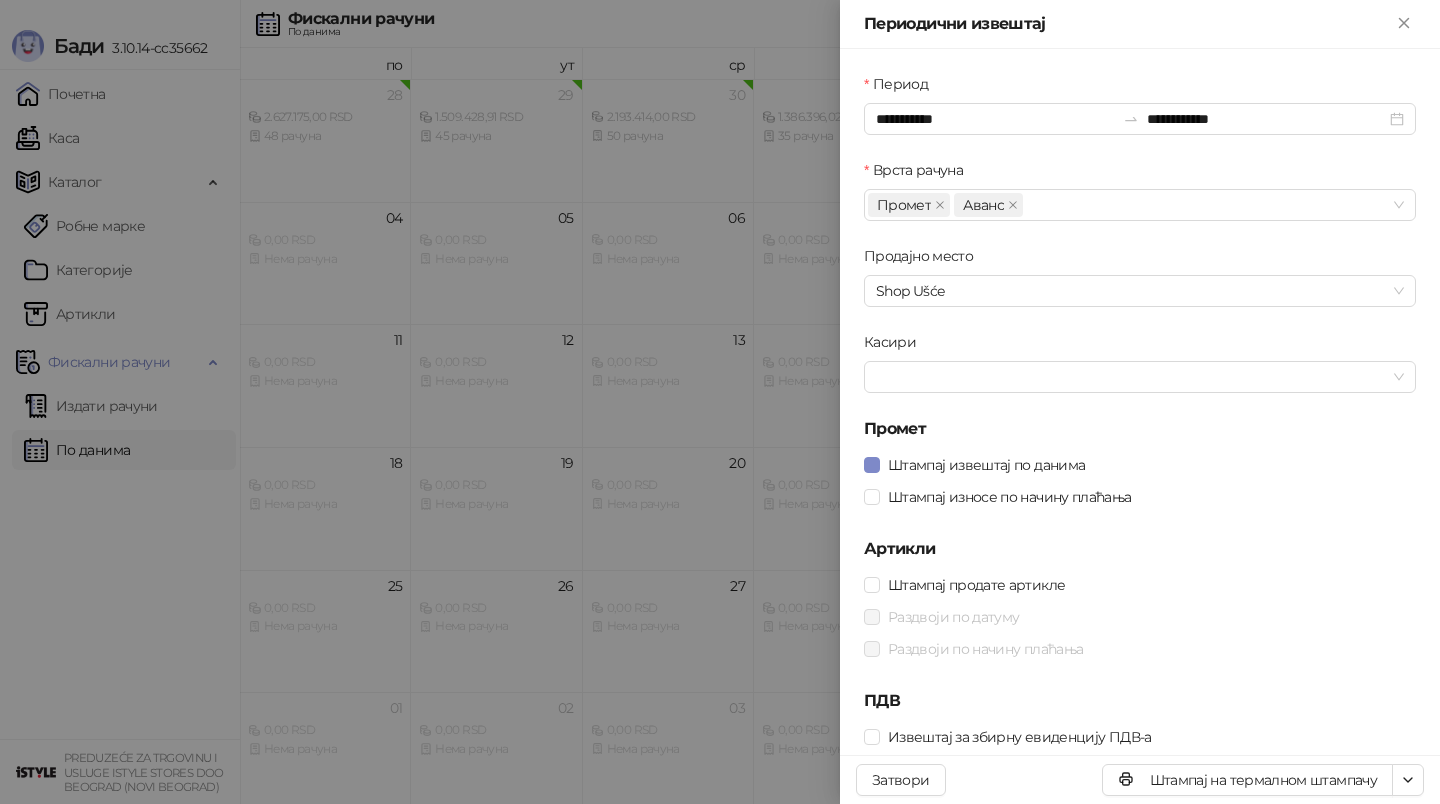 click at bounding box center [720, 402] 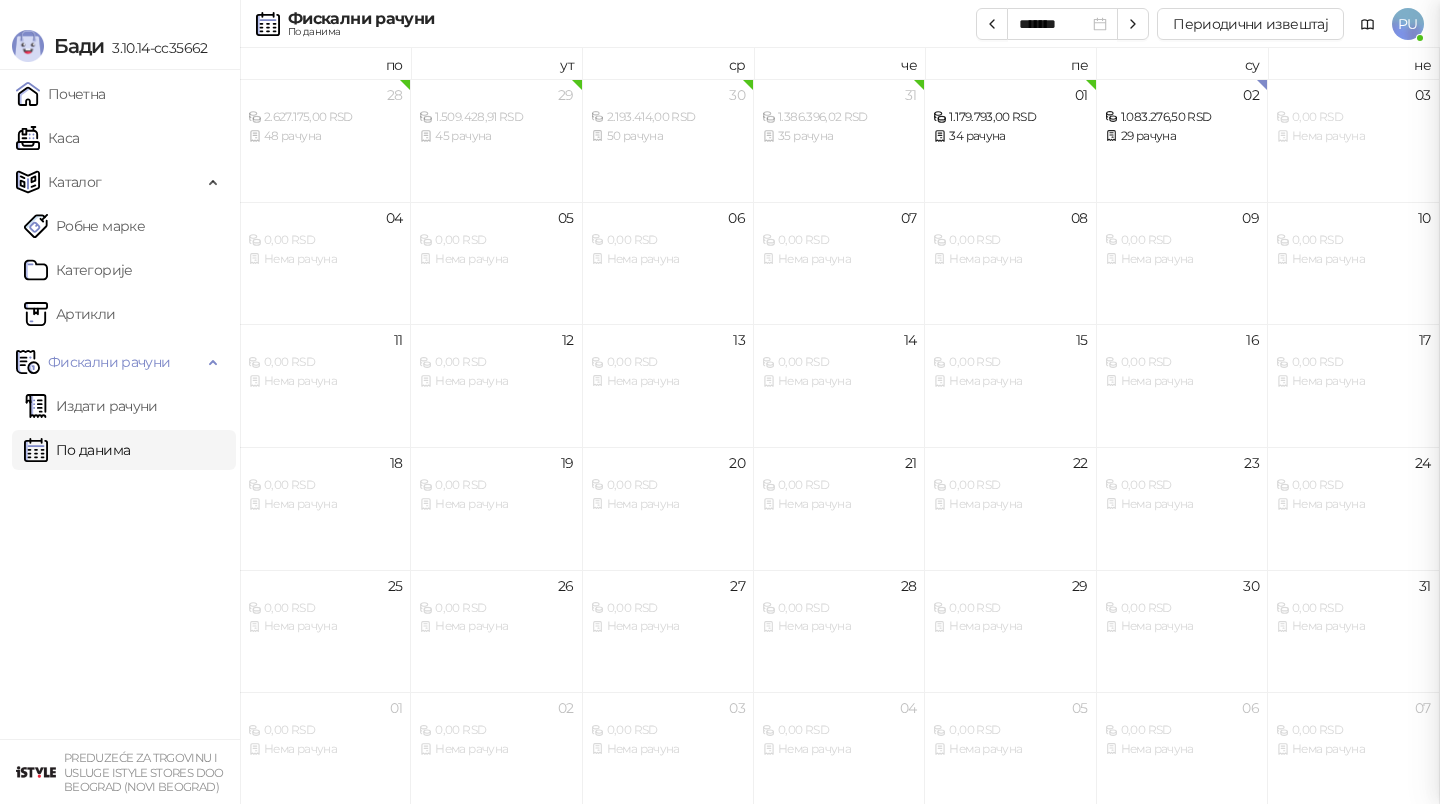 click at bounding box center [720, 402] 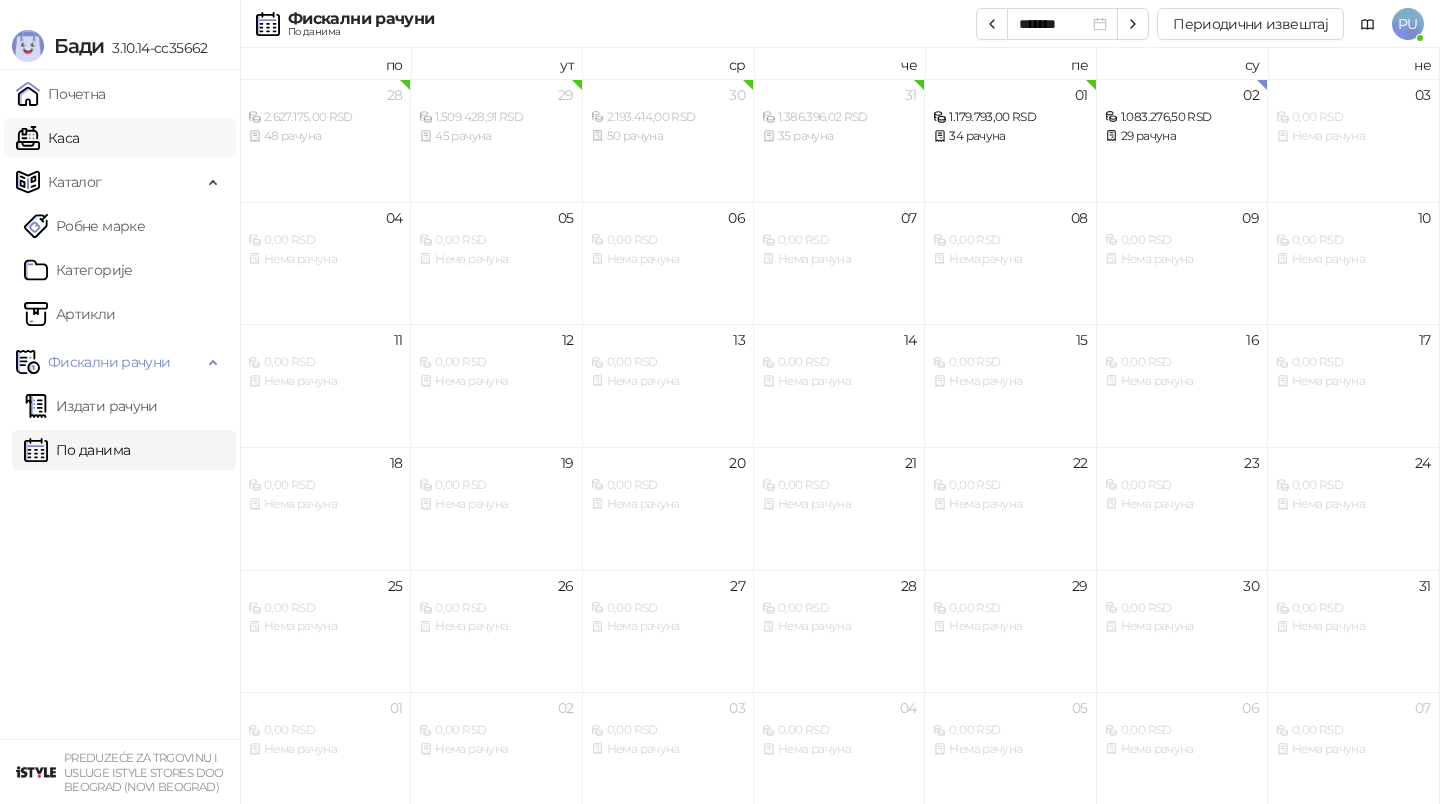 click on "Каса" at bounding box center (47, 138) 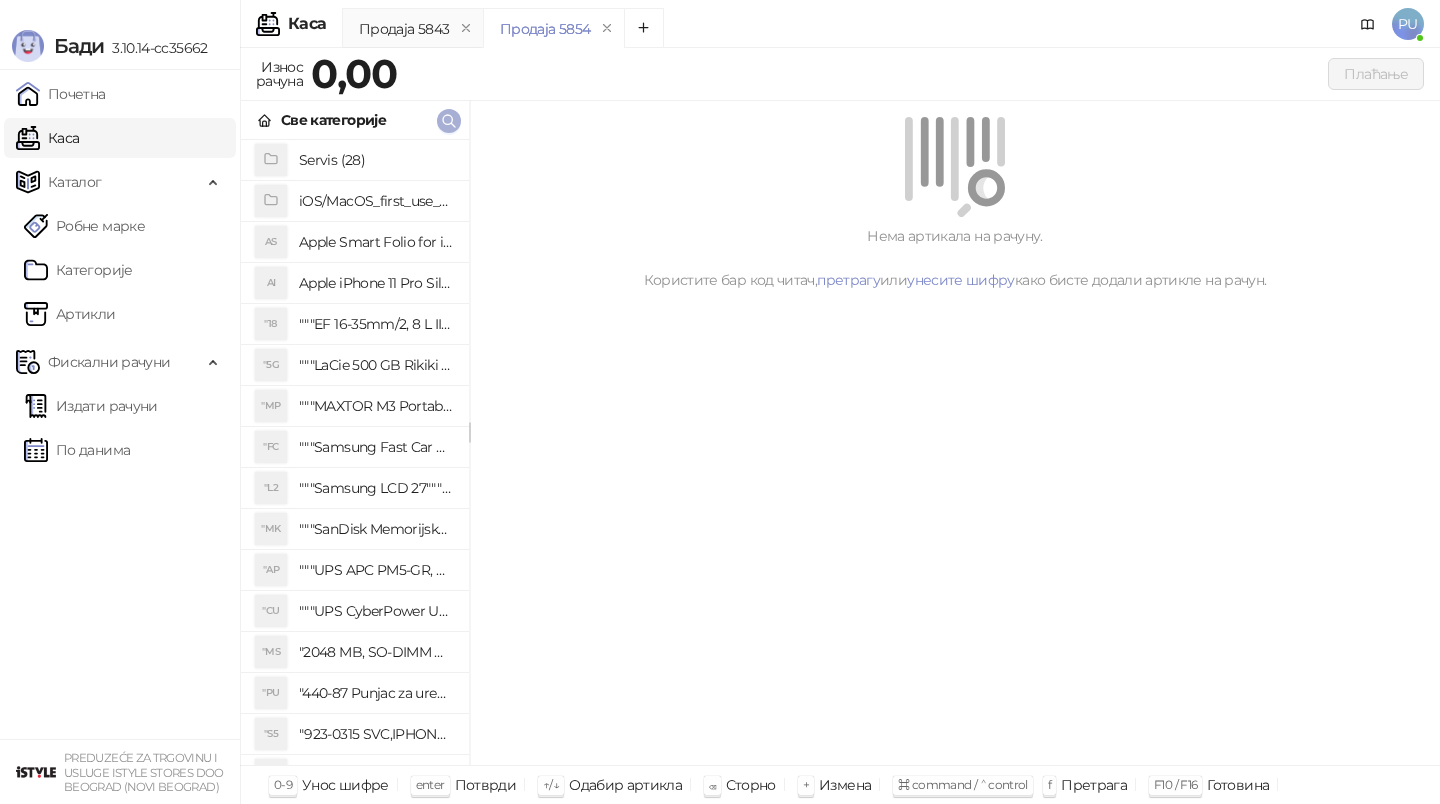 click at bounding box center (449, 120) 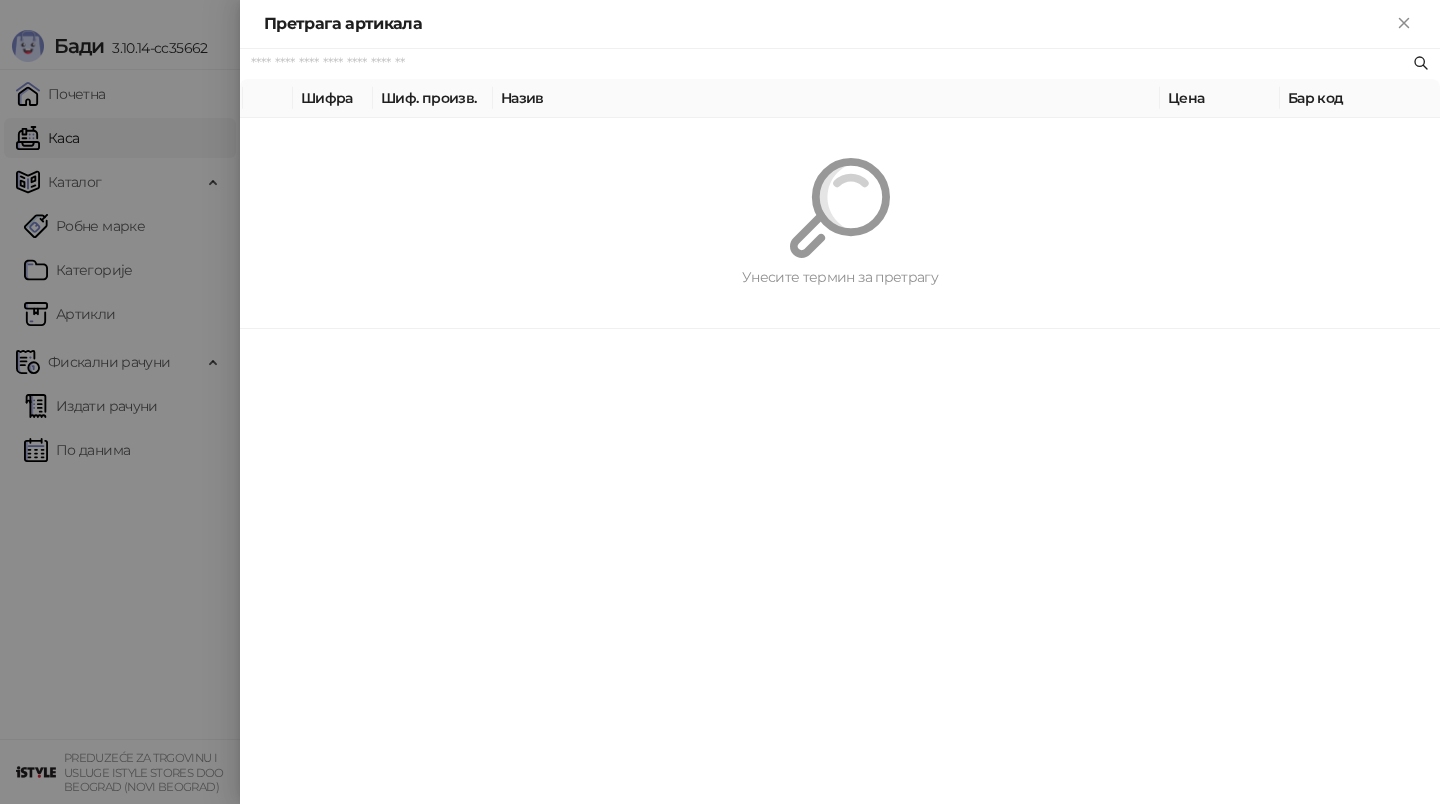paste on "*********" 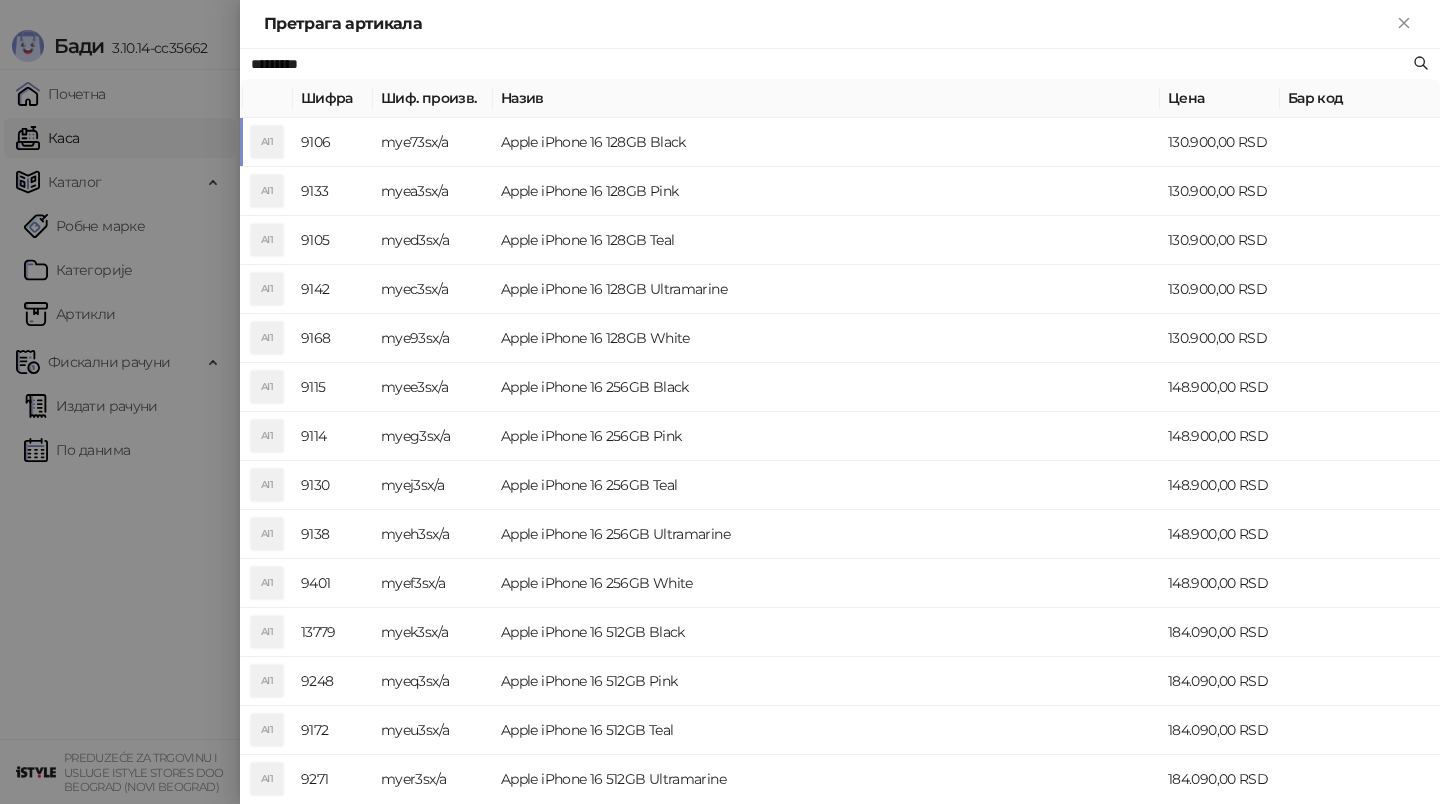 click on "Apple iPhone 16 128GB Black" at bounding box center [826, 142] 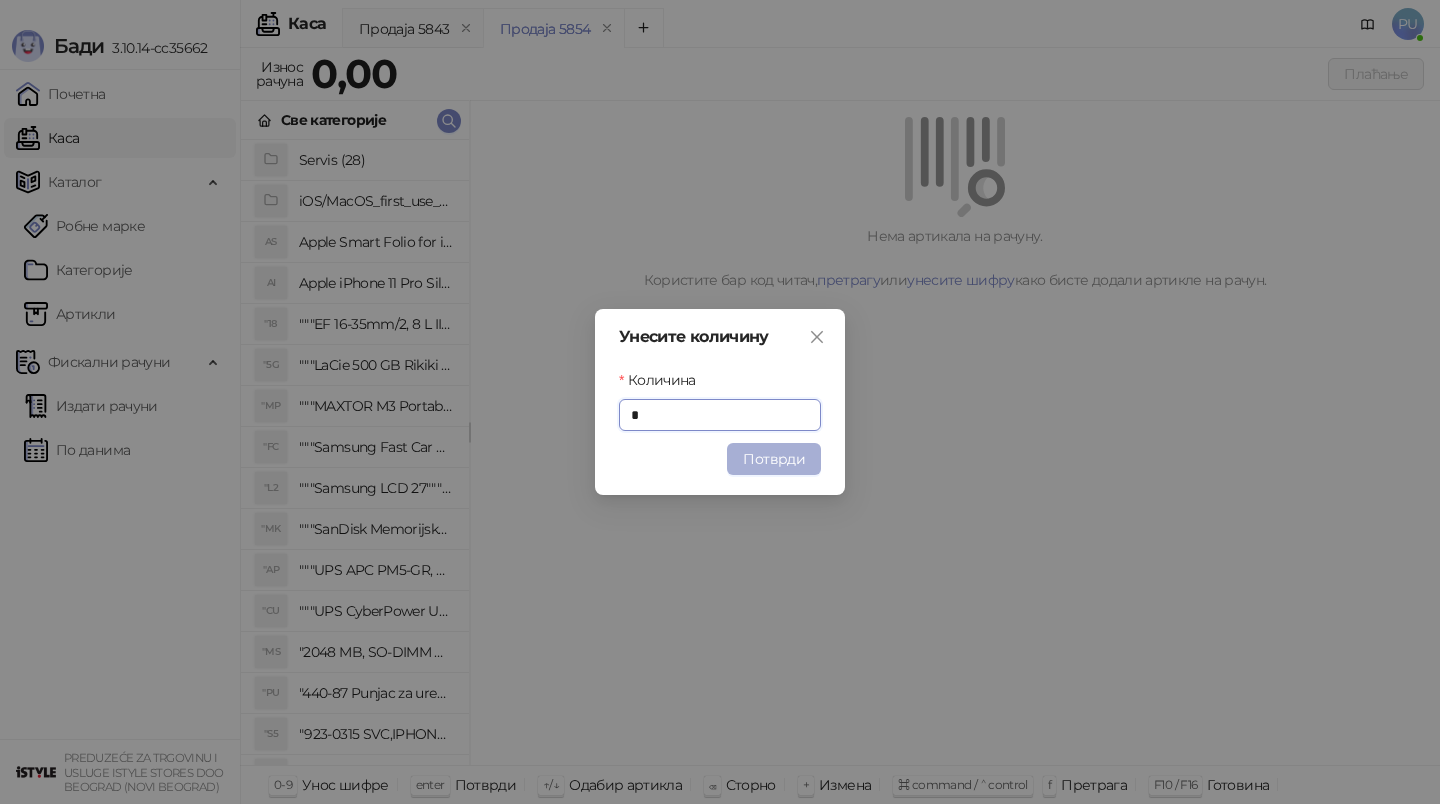 click on "Потврди" at bounding box center (774, 459) 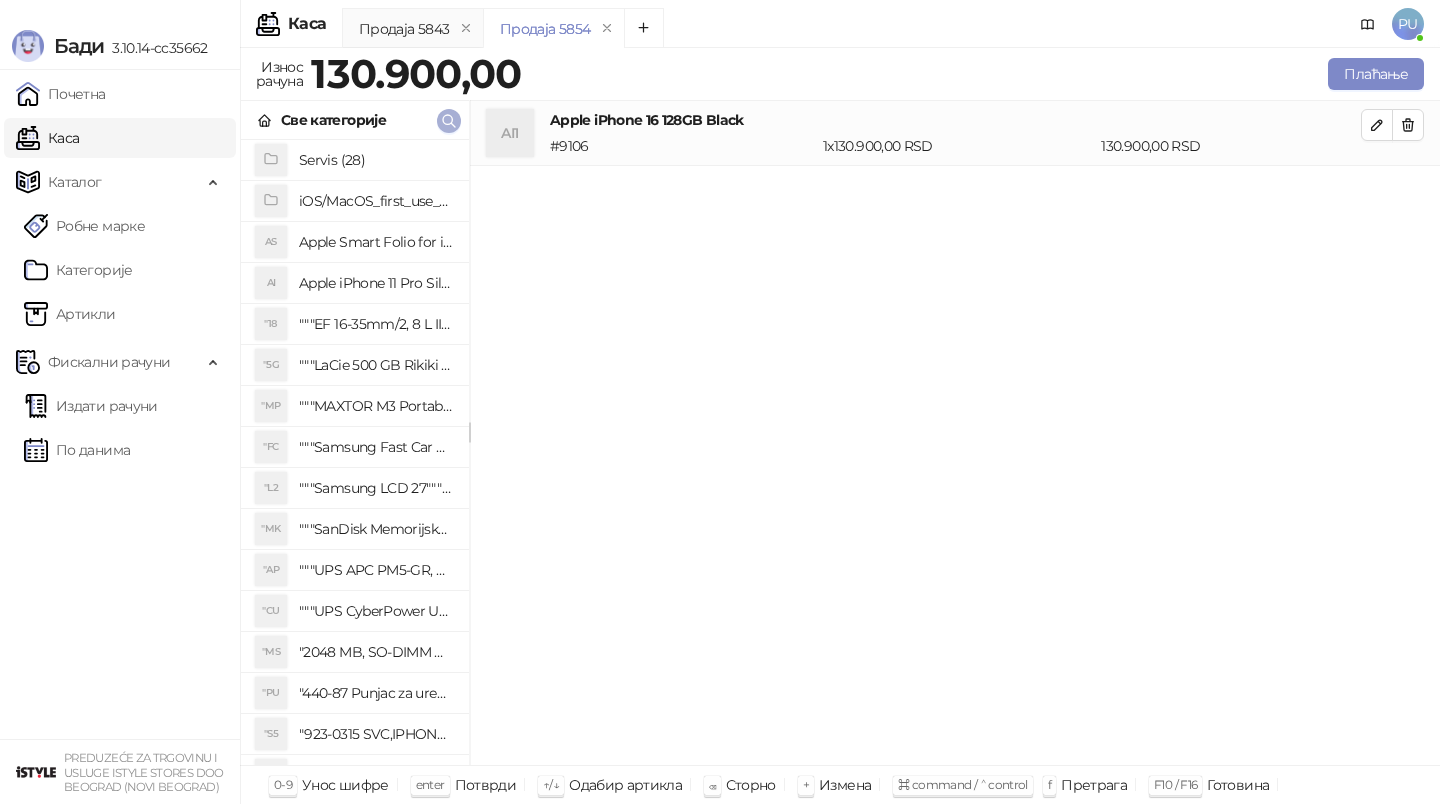 click 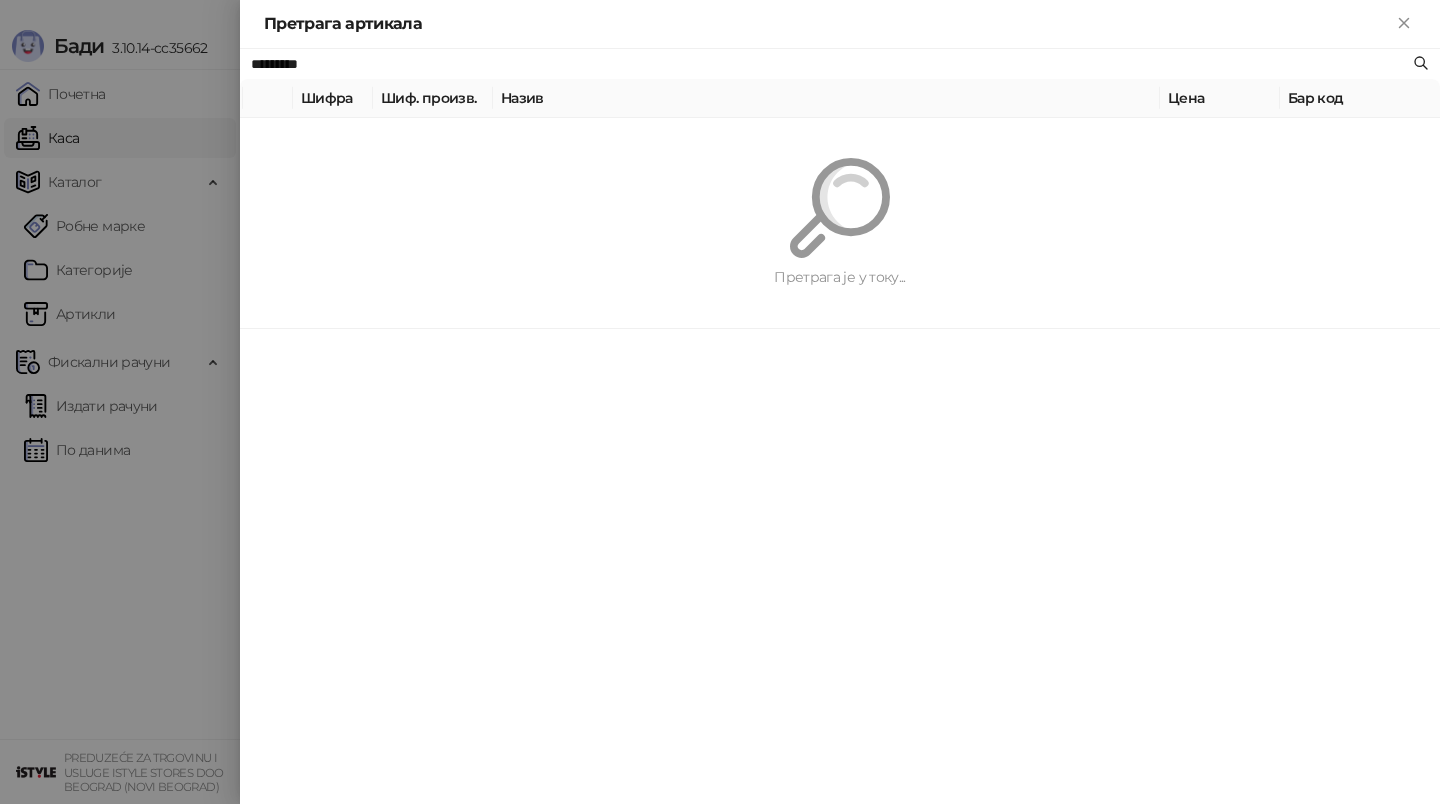 paste 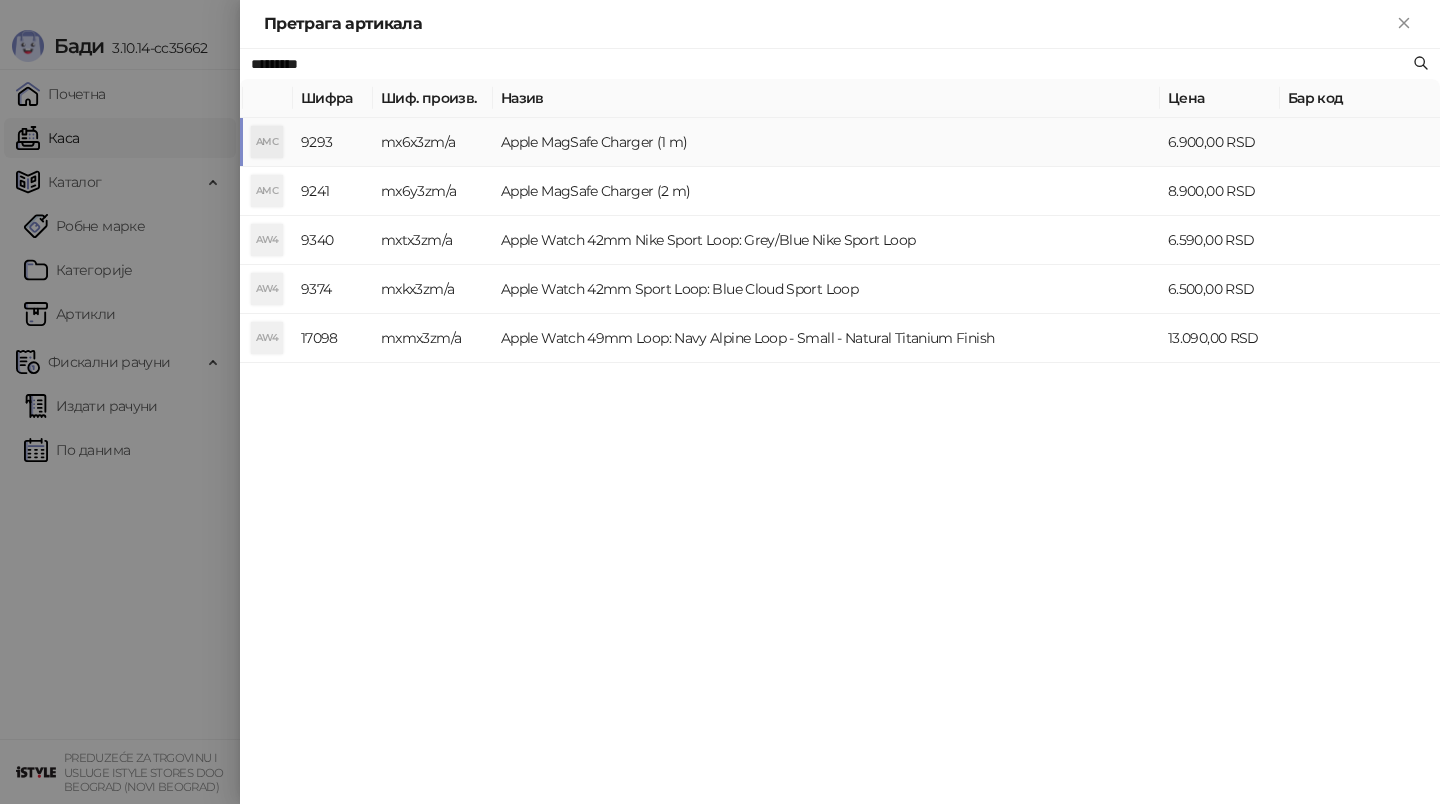 type on "*********" 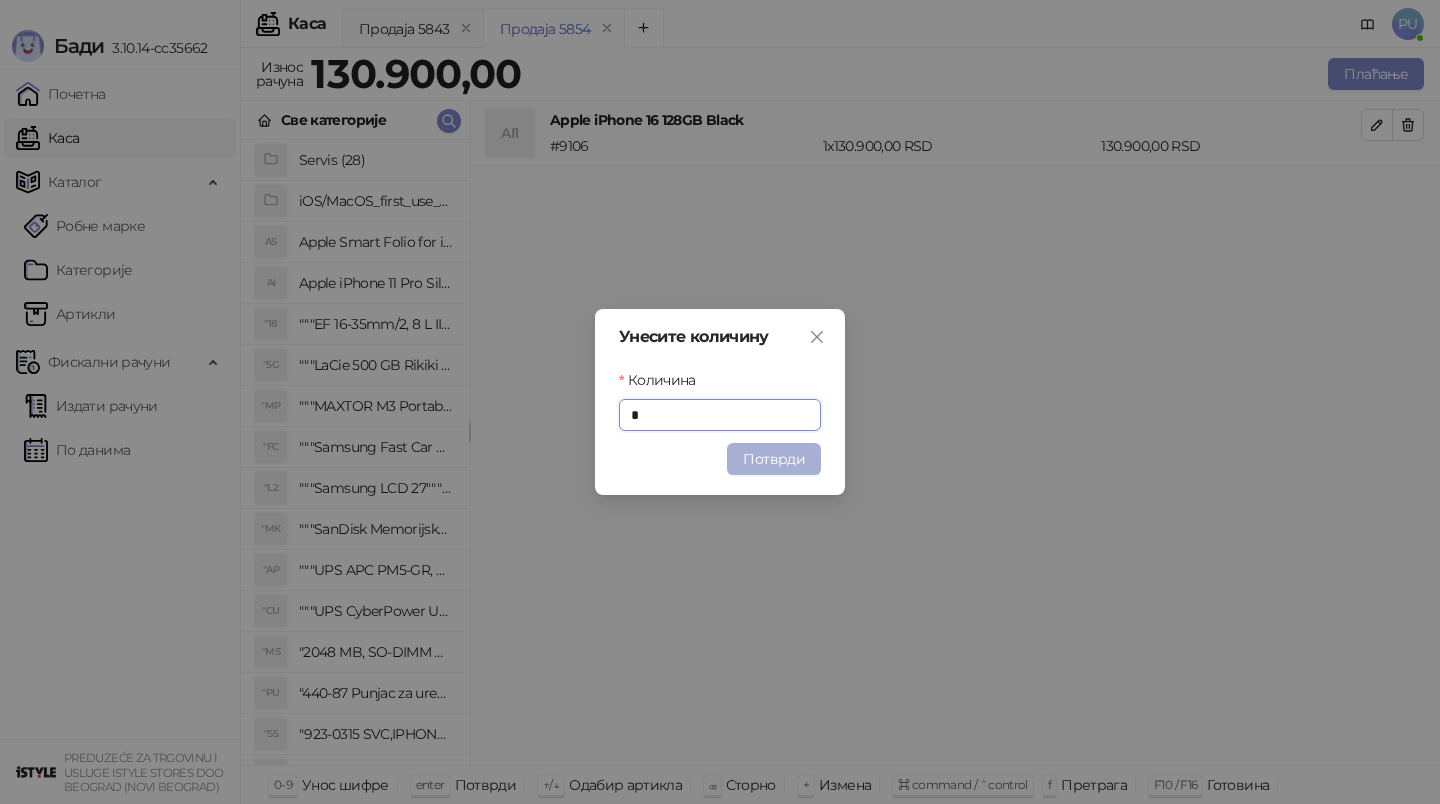 click on "Потврди" at bounding box center [774, 459] 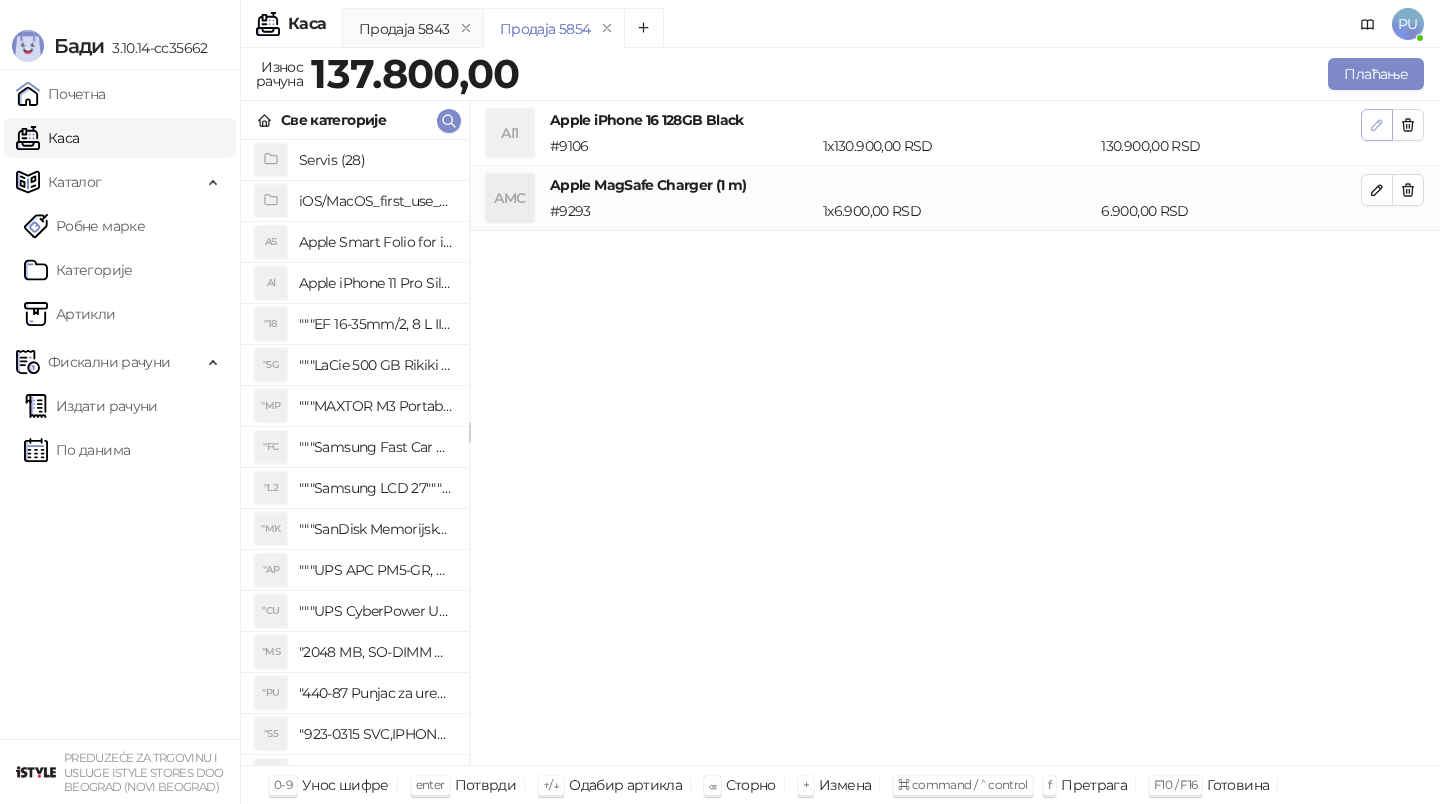 click 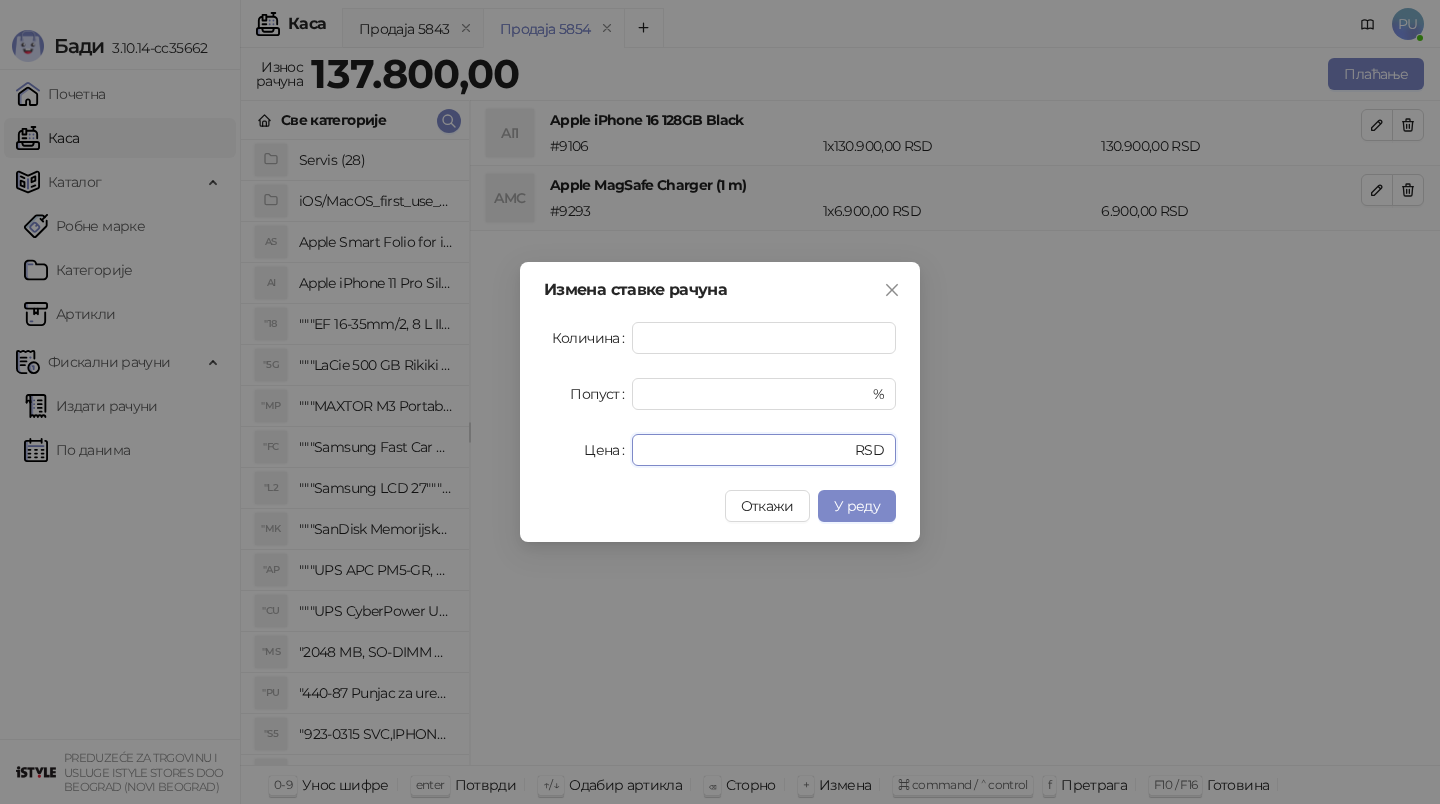 drag, startPoint x: 709, startPoint y: 458, endPoint x: 277, endPoint y: 456, distance: 432.00464 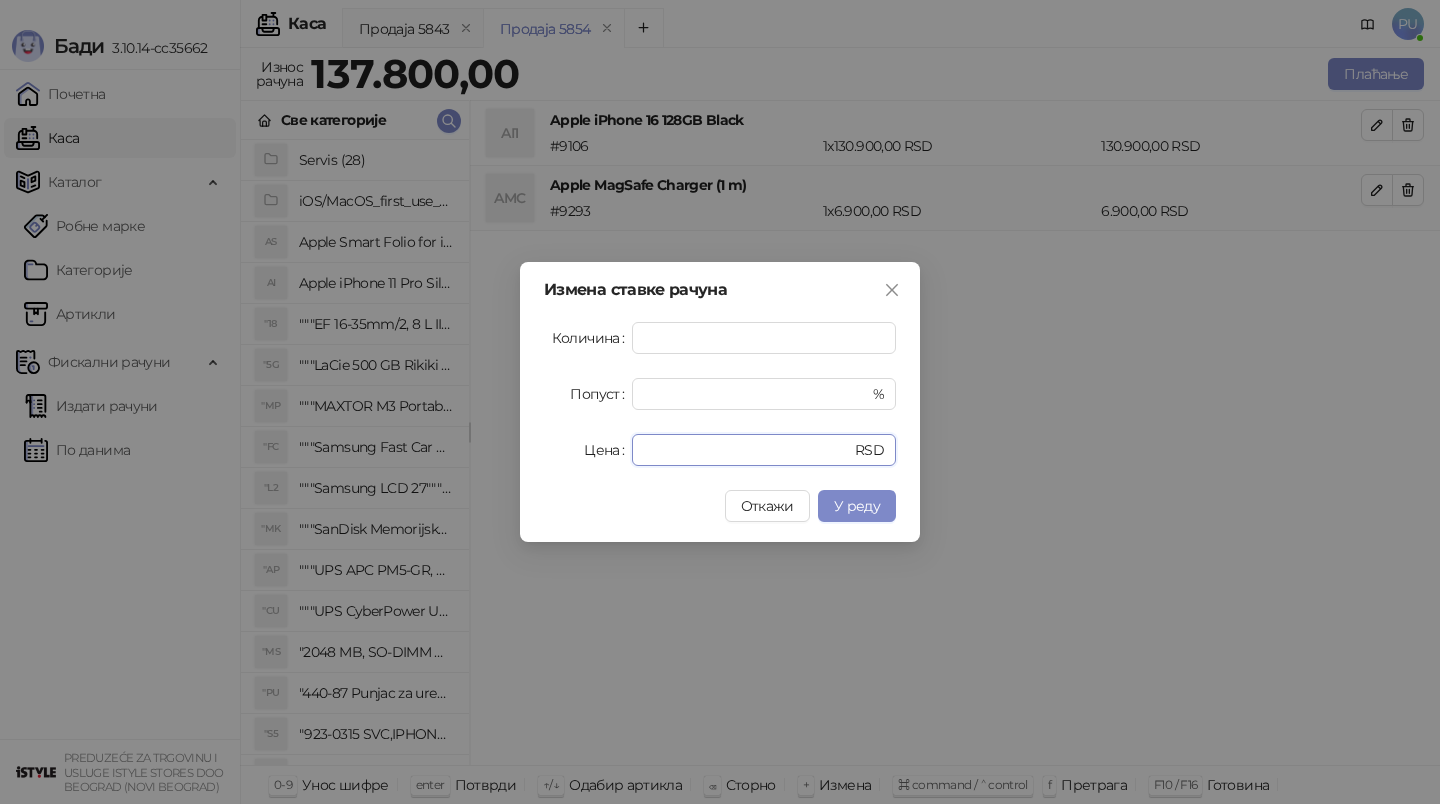 type on "******" 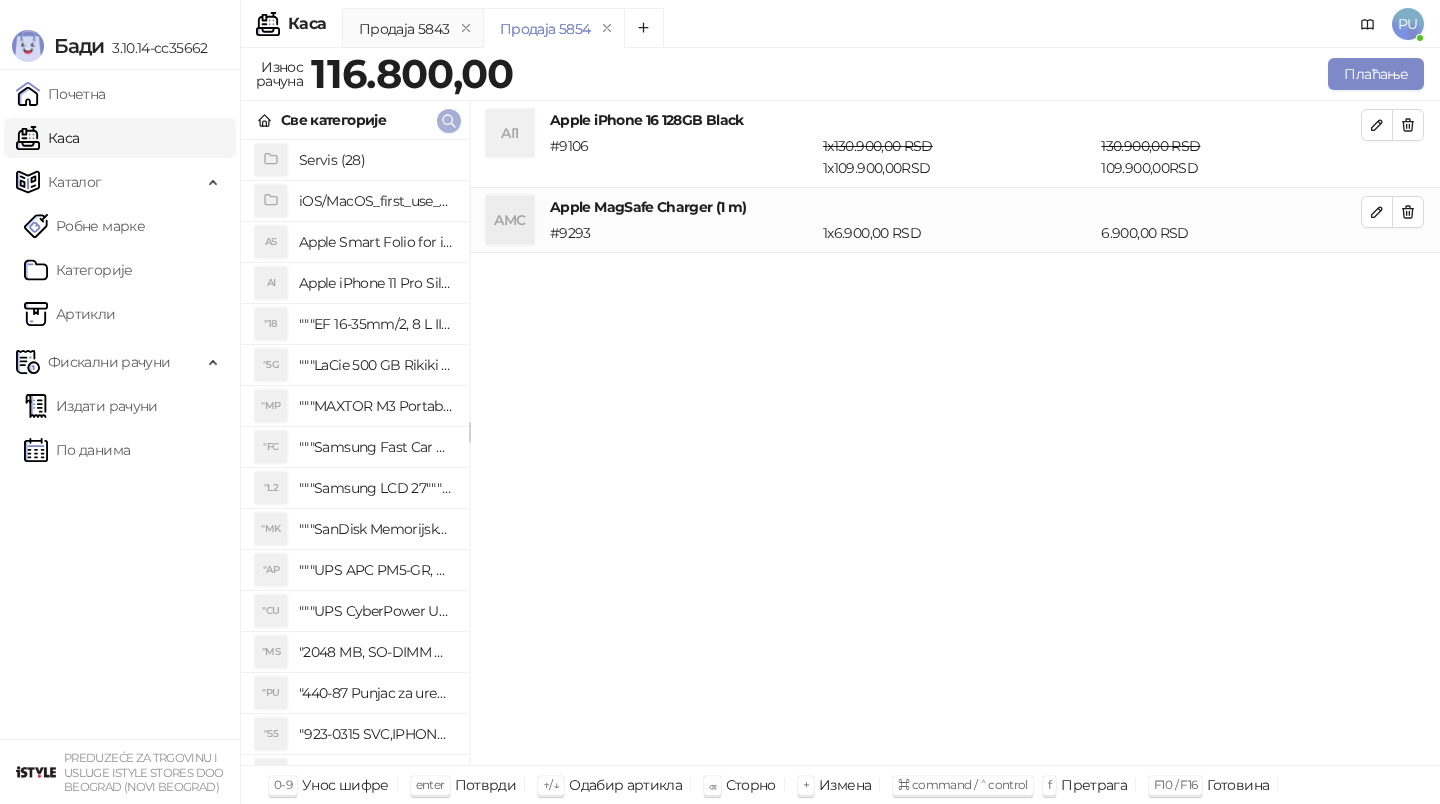 click 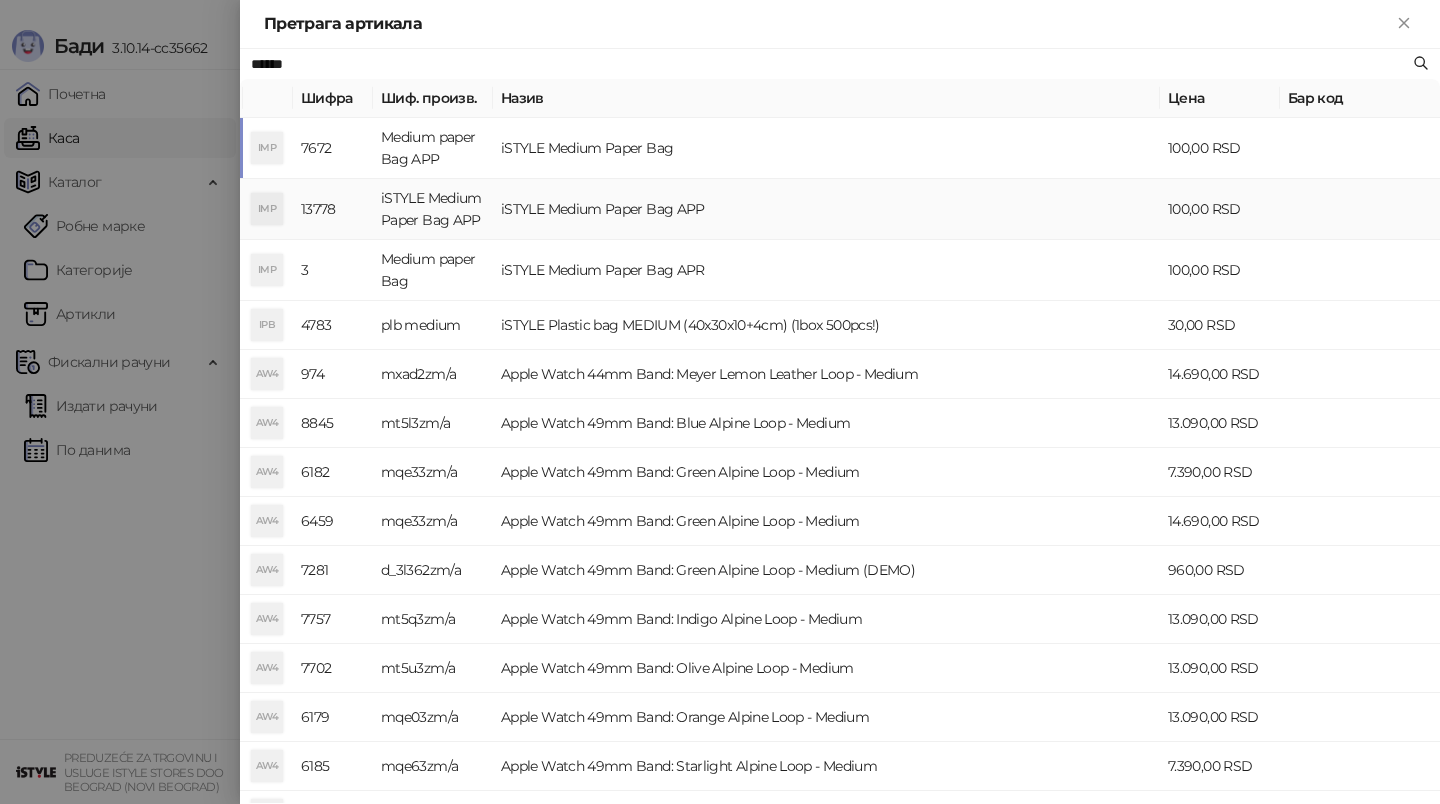 click on "iSTYLE Medium Paper Bag APP" at bounding box center (826, 209) 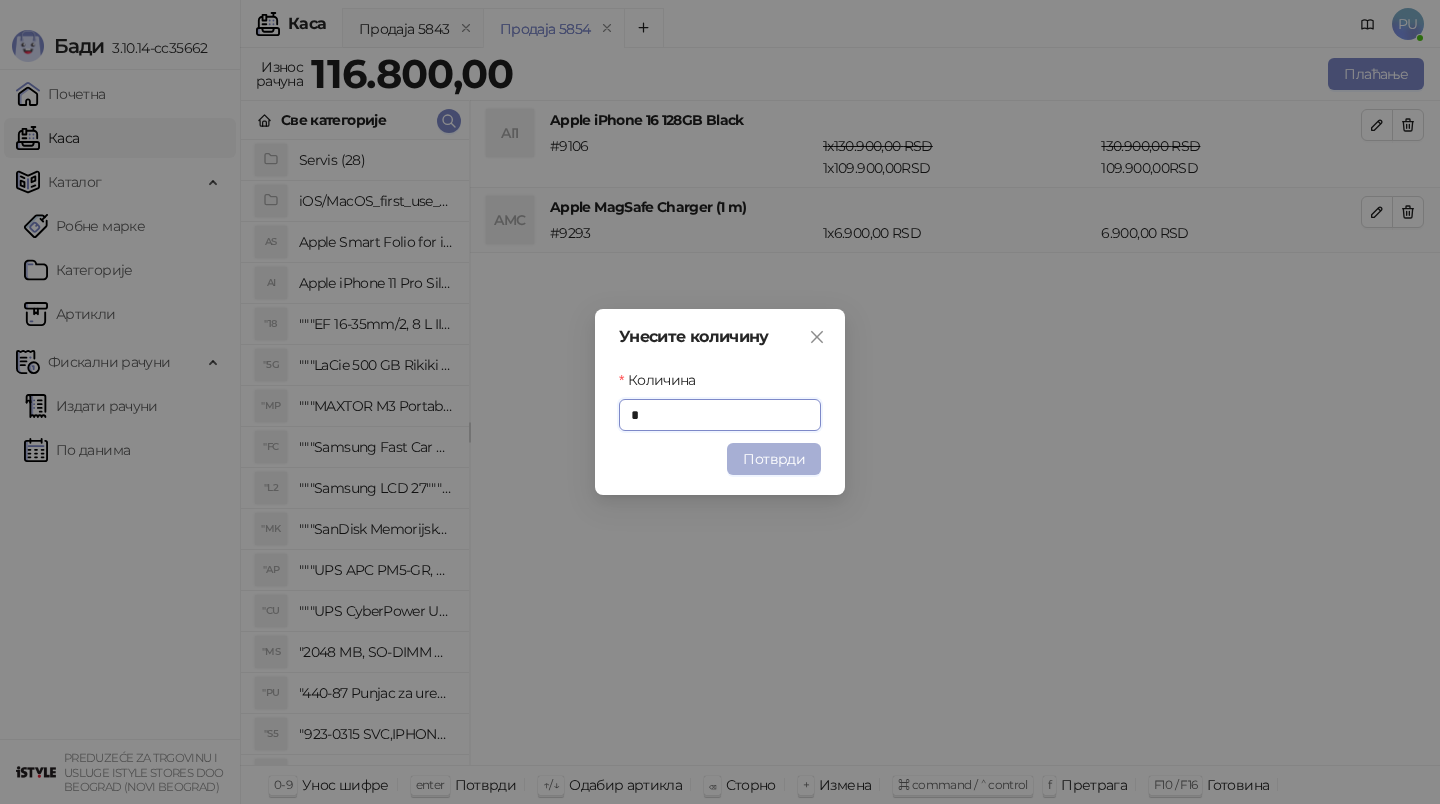 click on "Потврди" at bounding box center [774, 459] 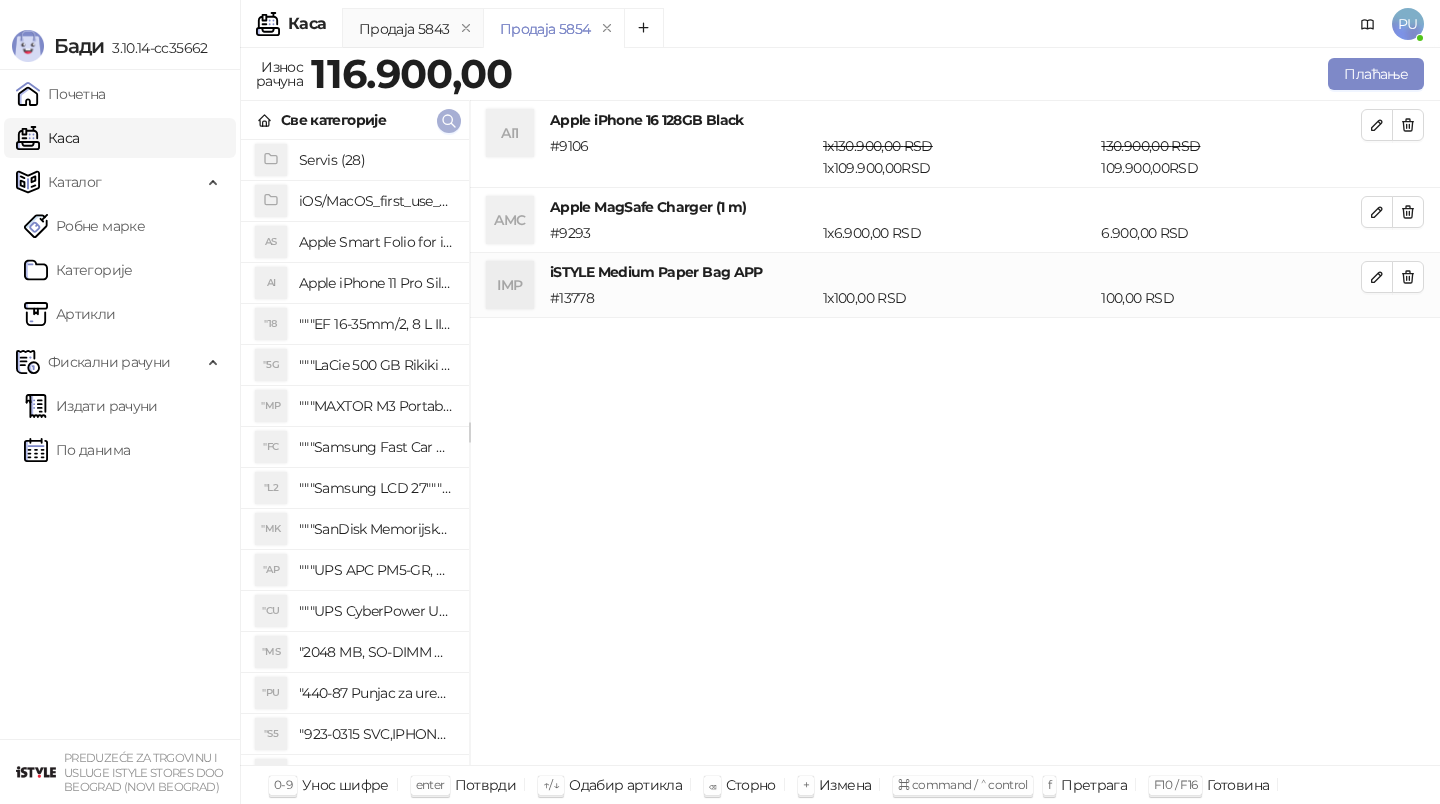 click at bounding box center [449, 121] 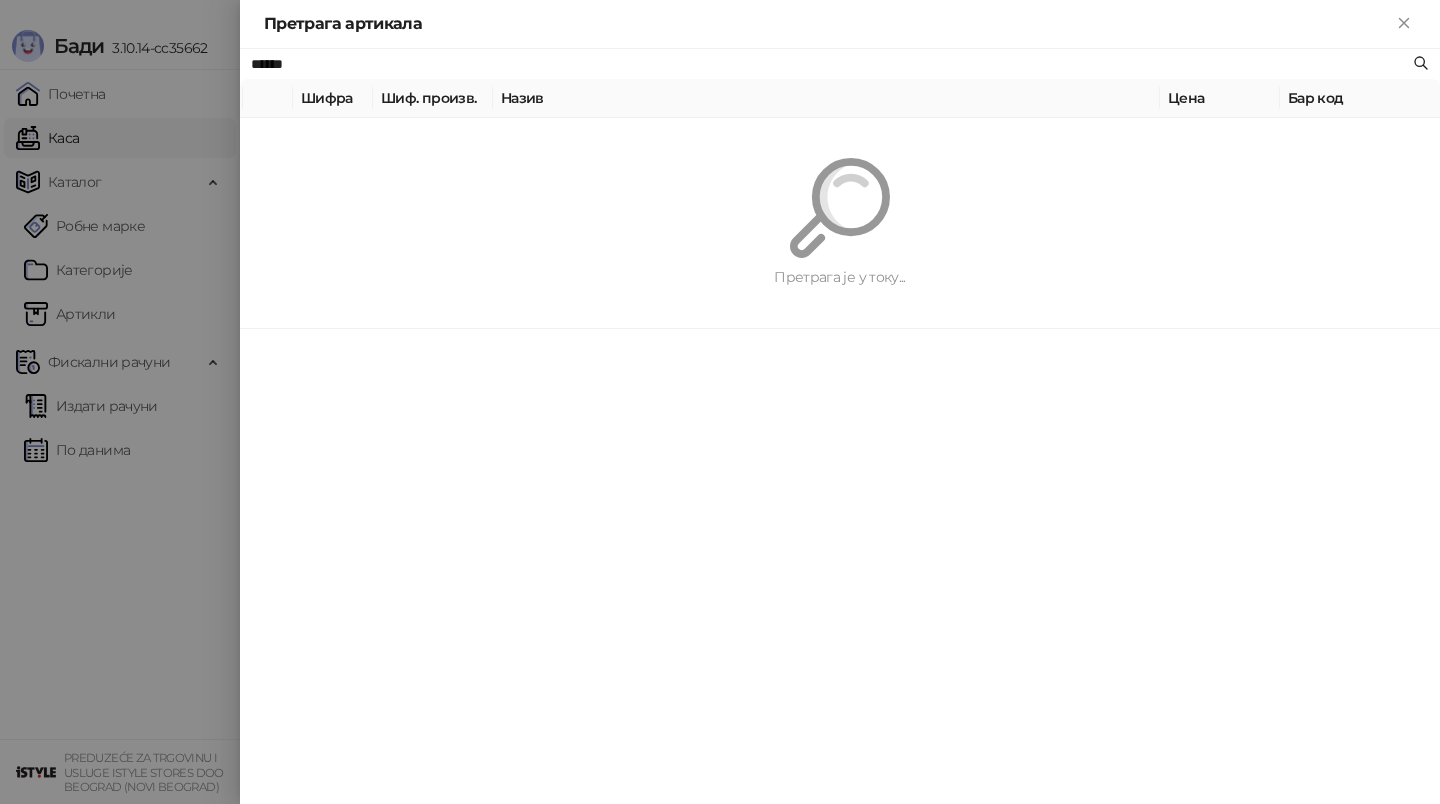 paste on "***" 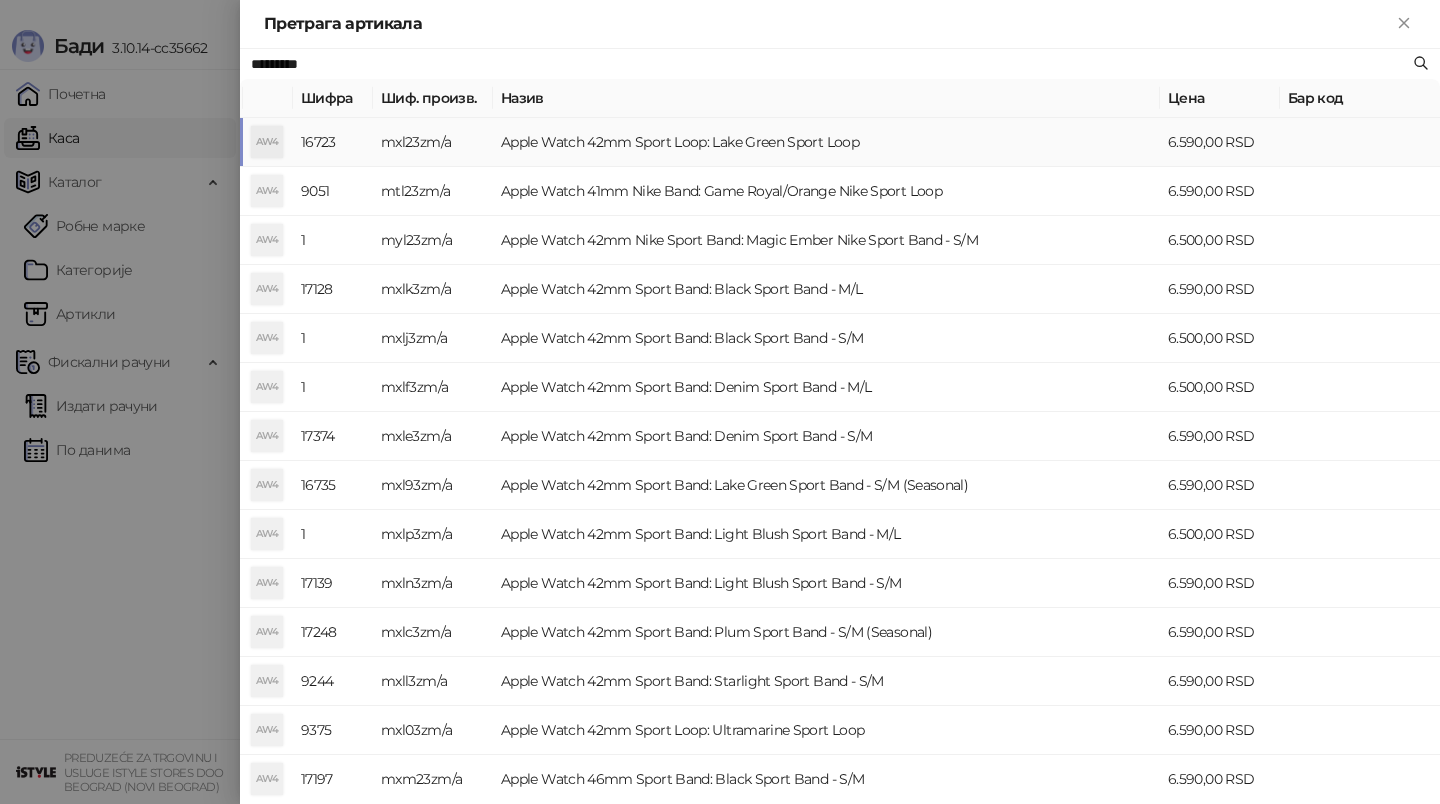 type on "*********" 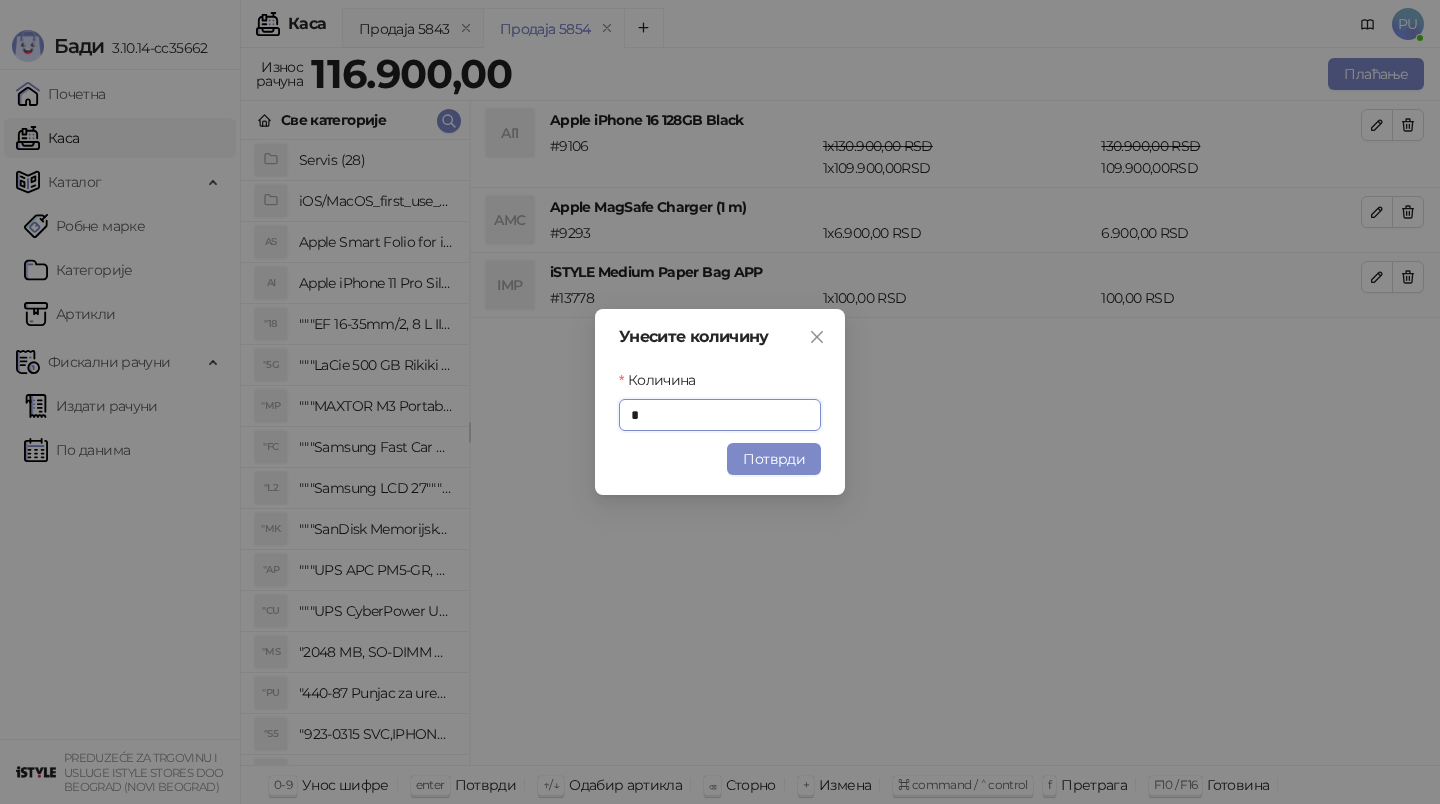 click on "Потврди" at bounding box center (774, 459) 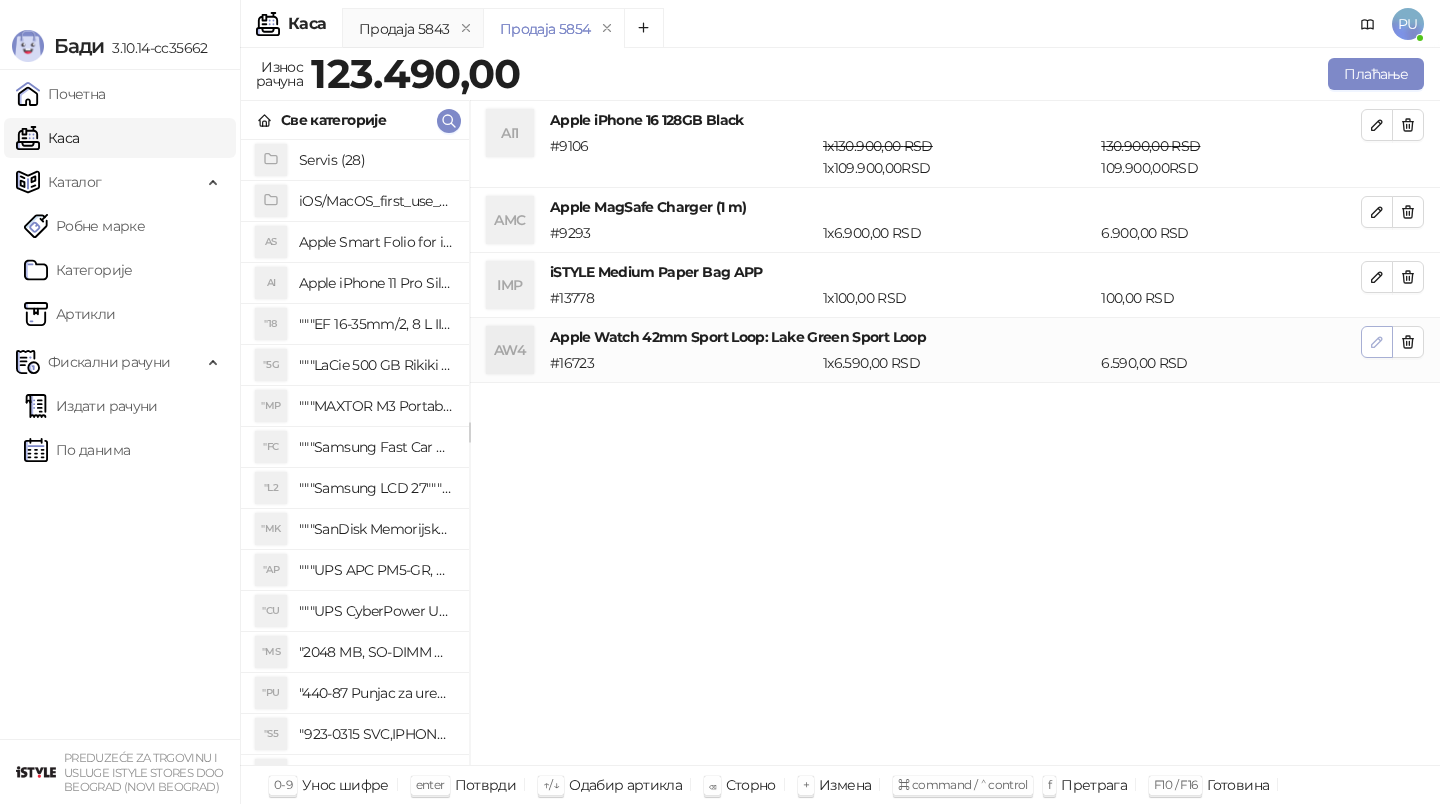 click at bounding box center [1377, 342] 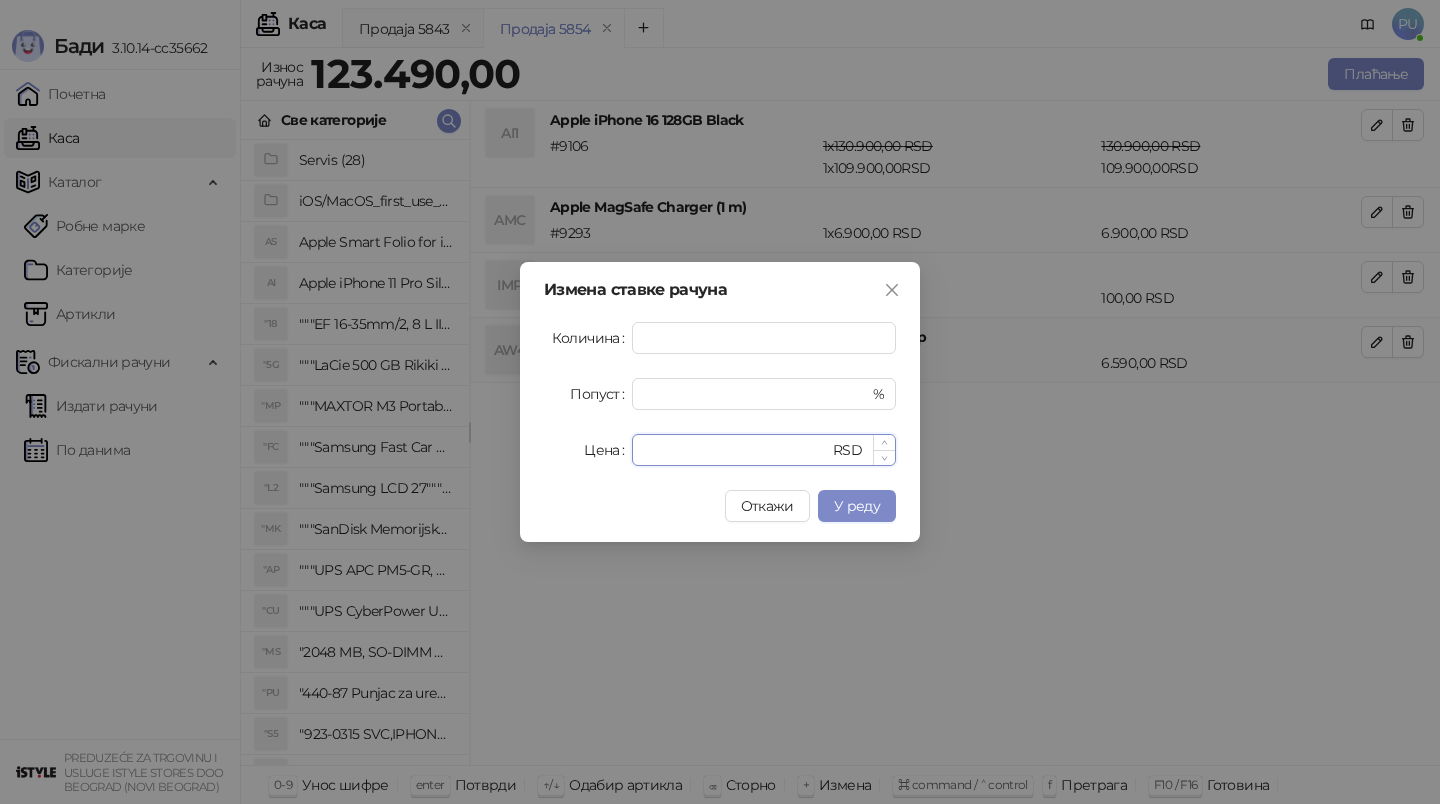 drag, startPoint x: 659, startPoint y: 449, endPoint x: 727, endPoint y: 449, distance: 68 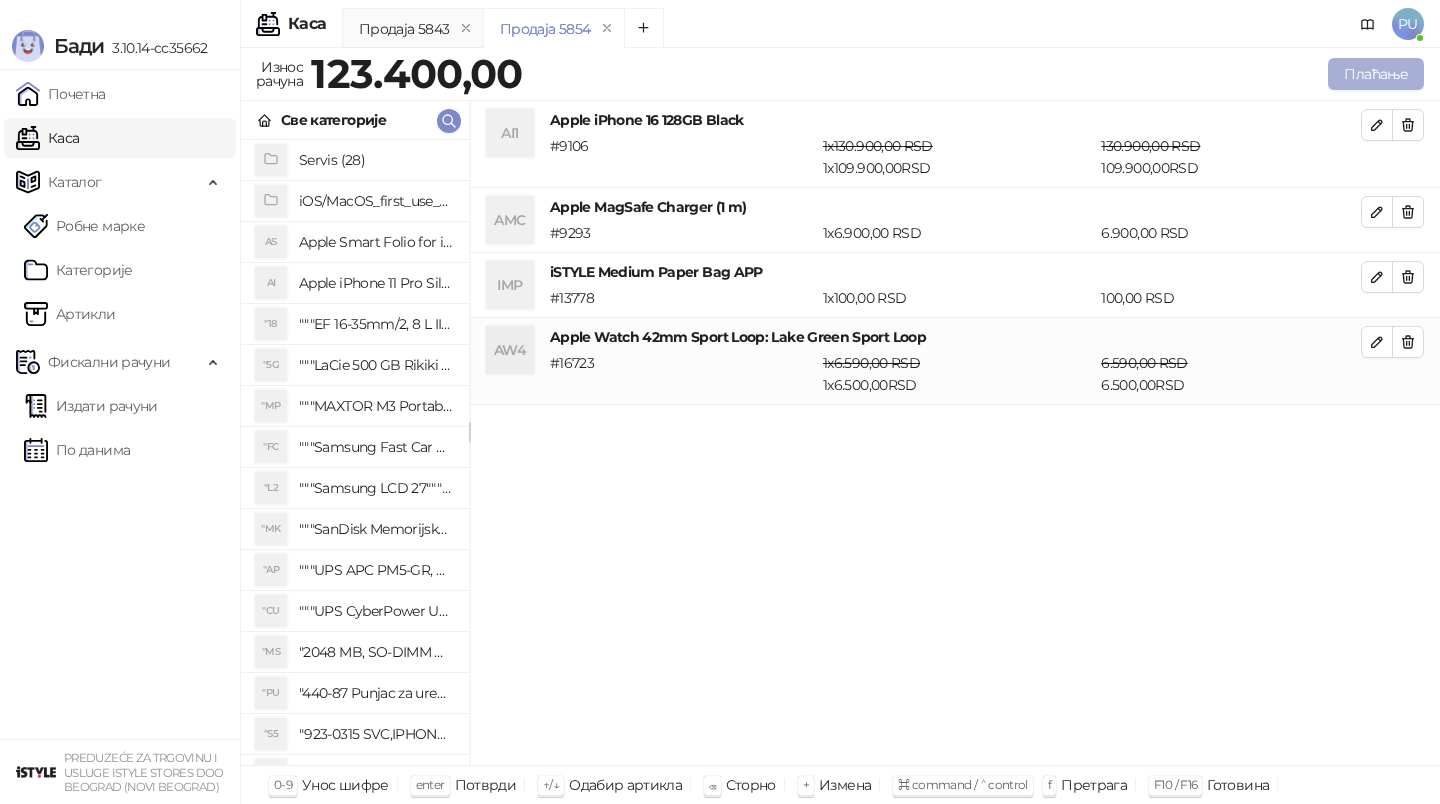 click on "Плаћање" at bounding box center (1376, 74) 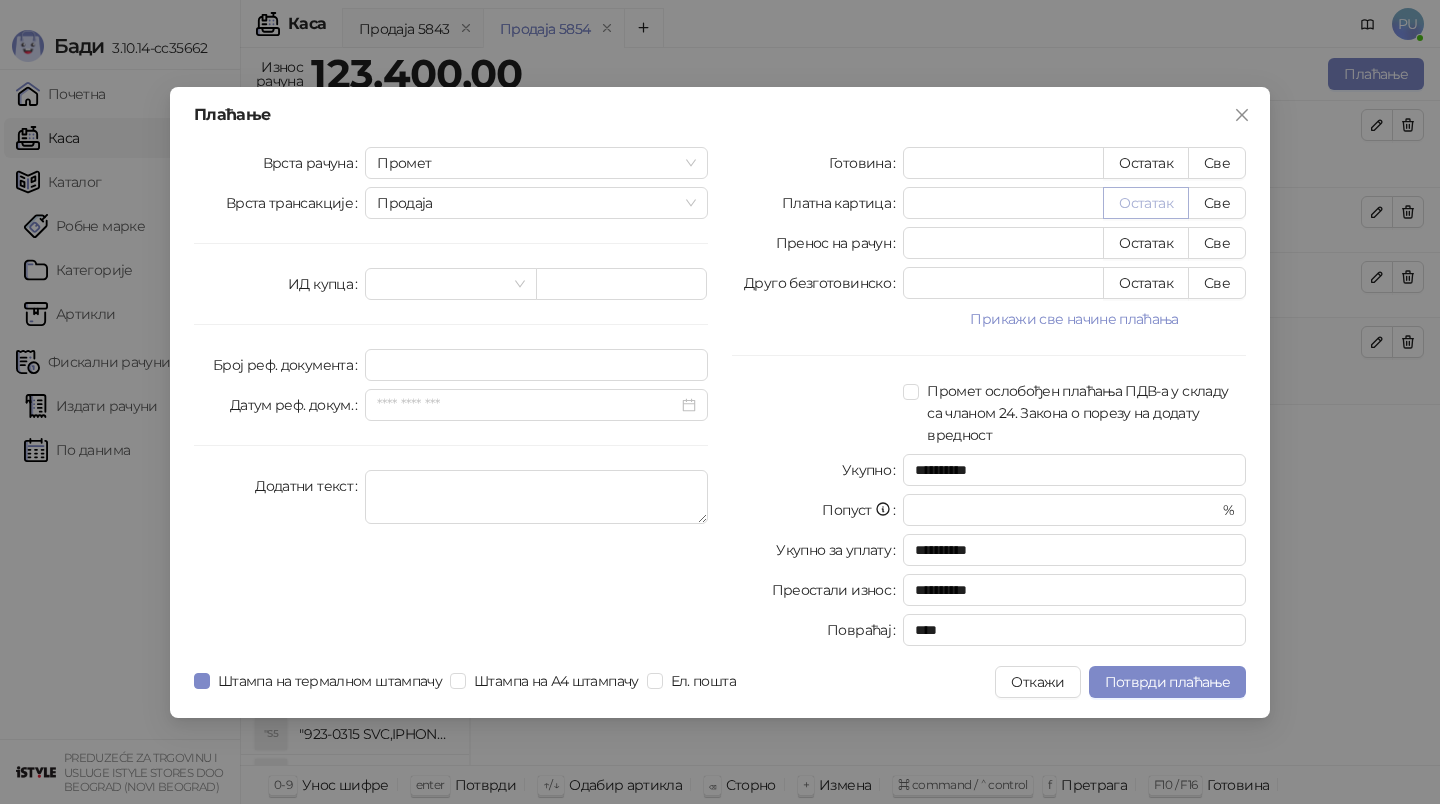 click on "Остатак" at bounding box center (1146, 203) 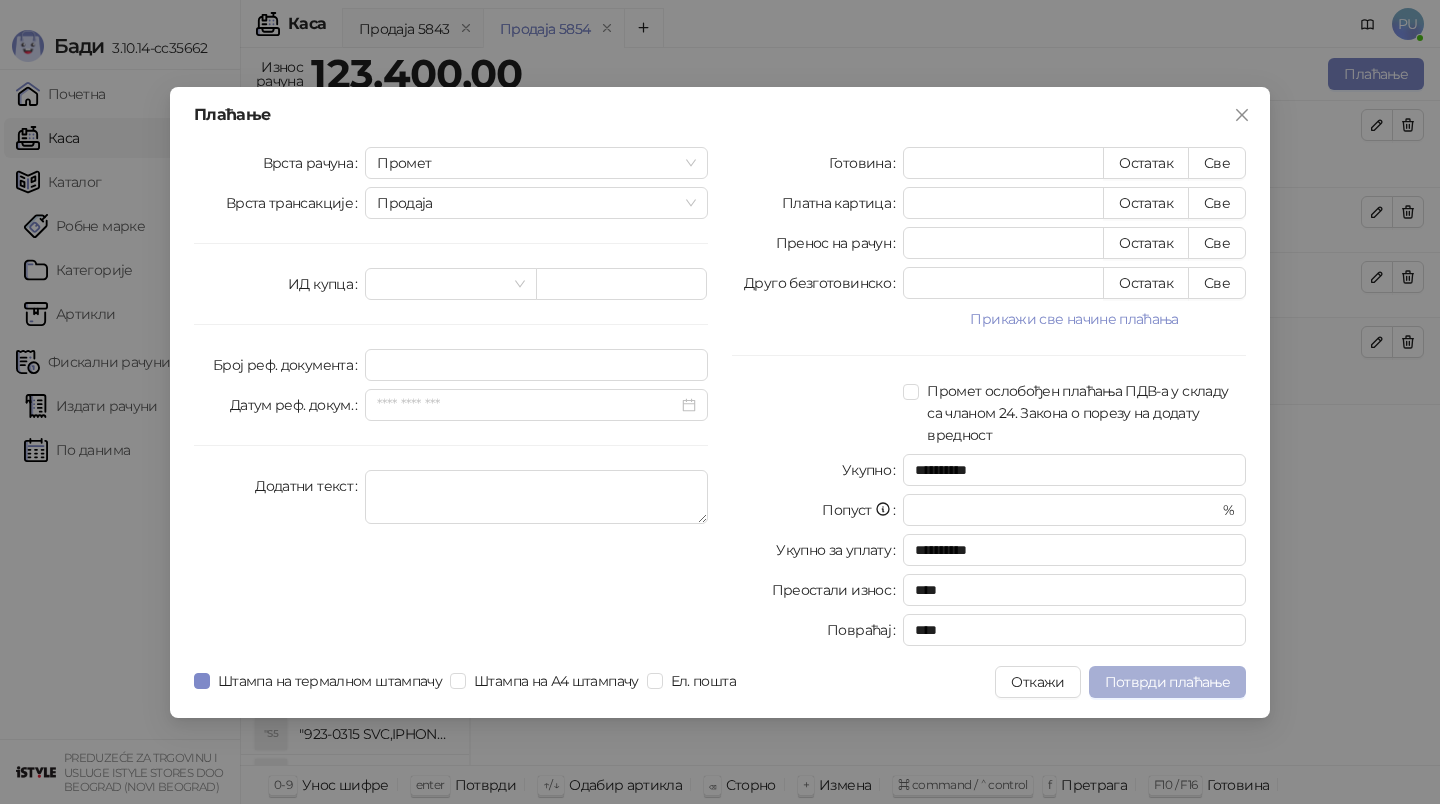 click on "Потврди плаћање" at bounding box center (1167, 682) 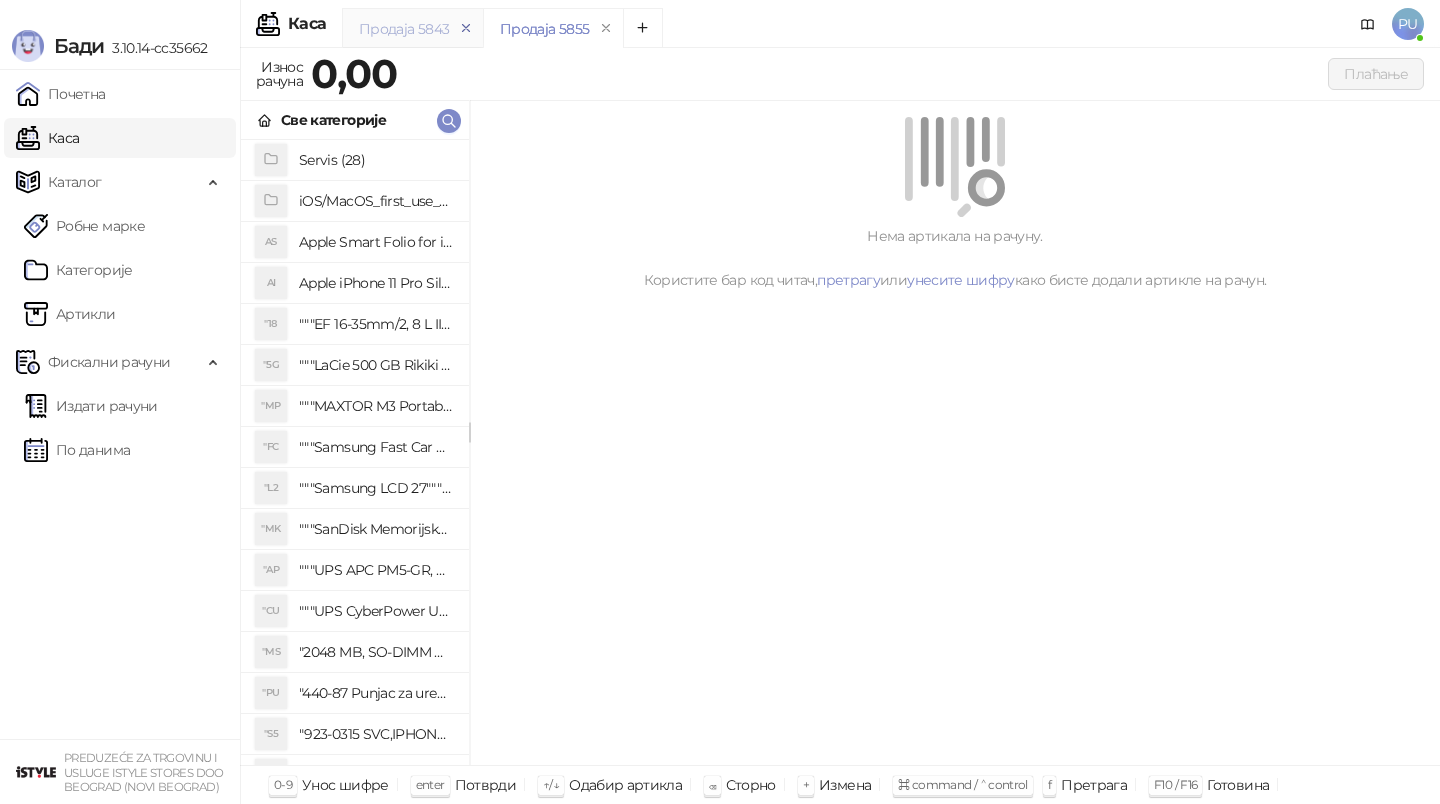 click 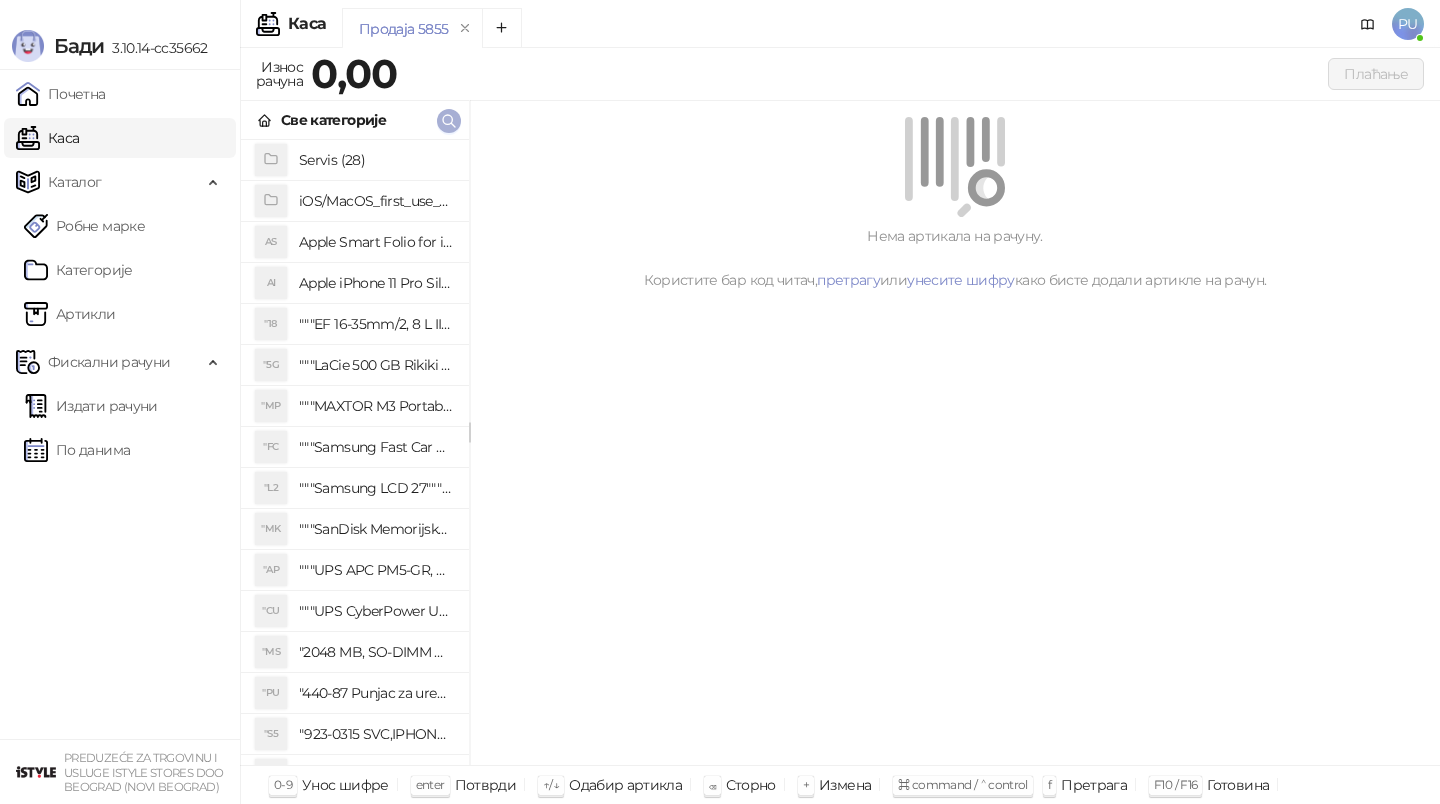 click 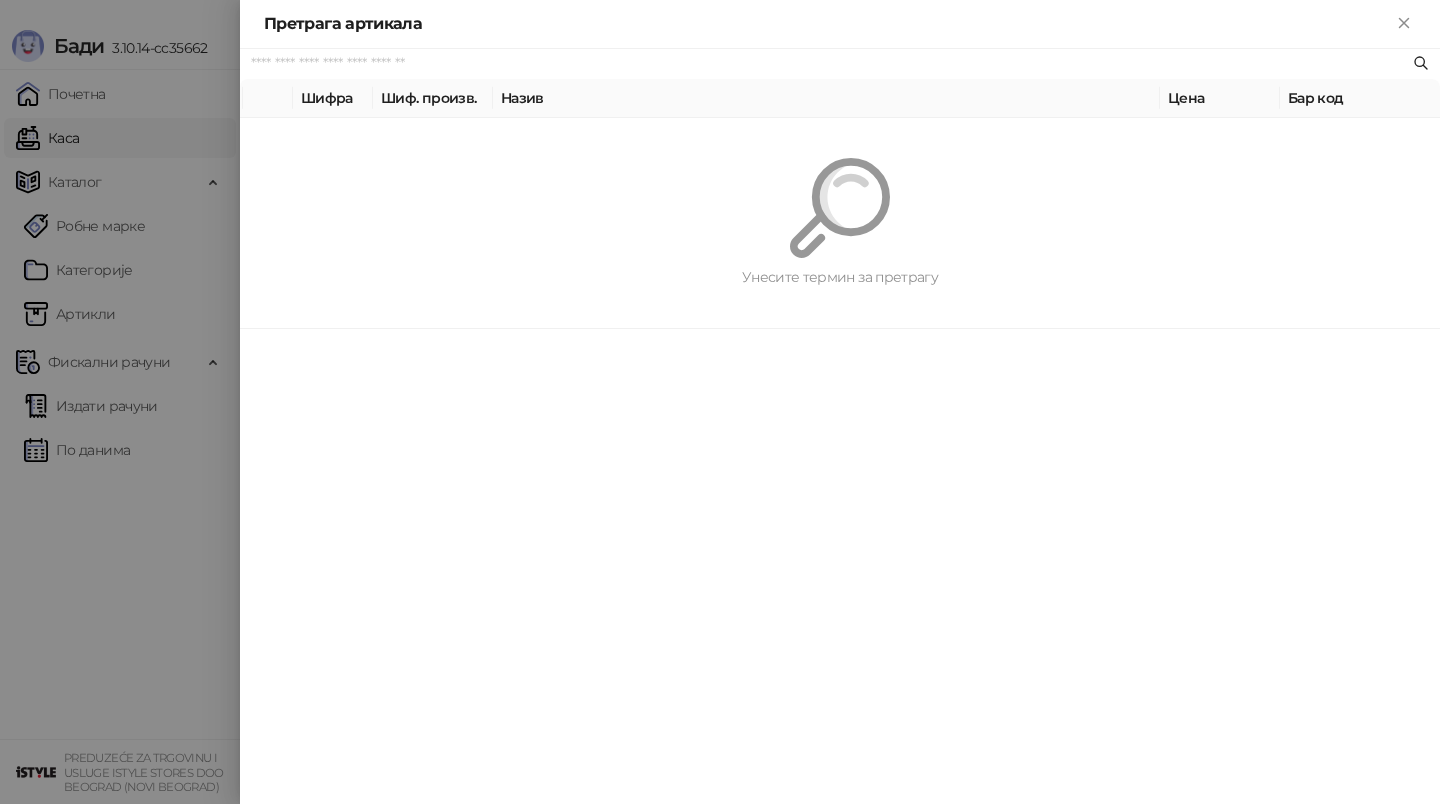 paste on "*********" 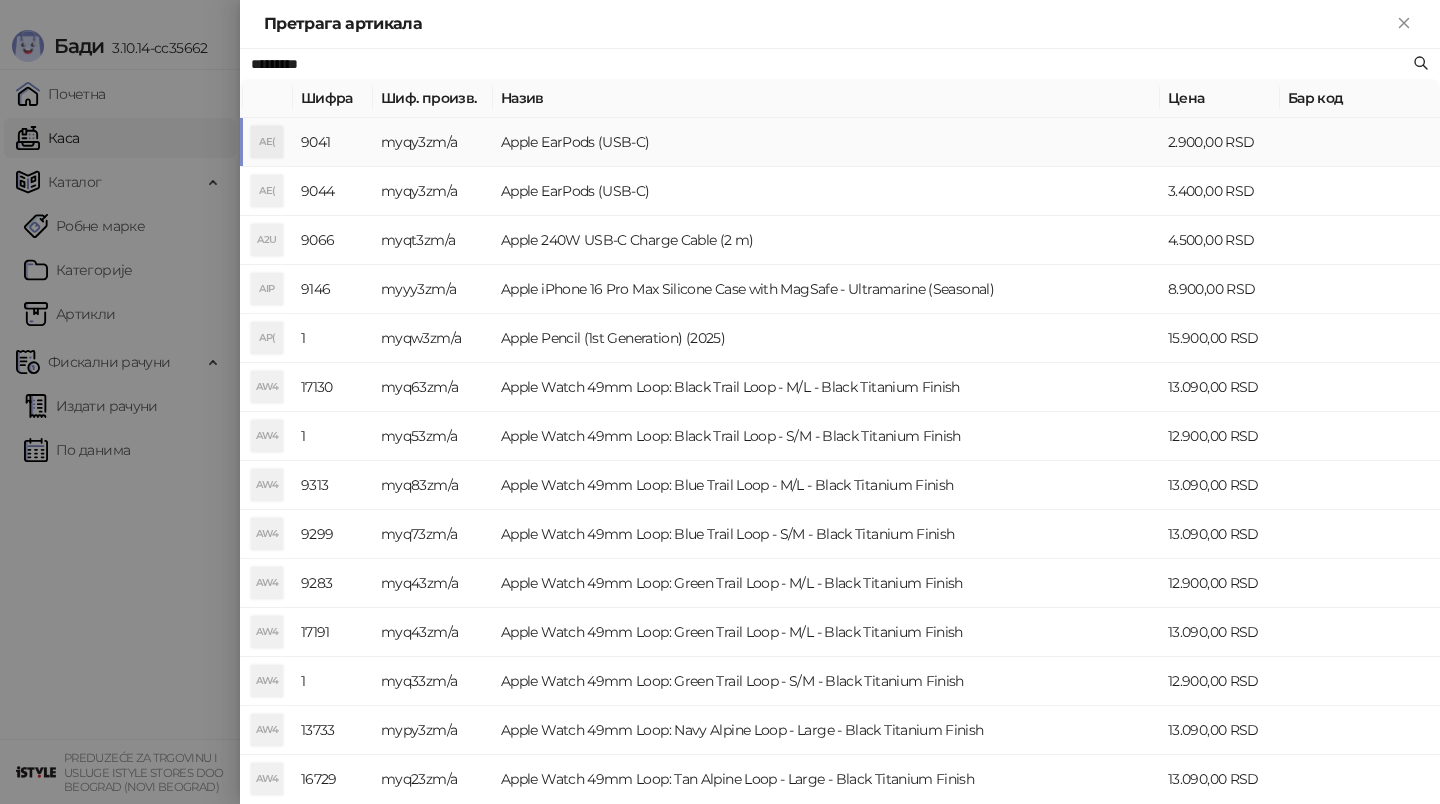click on "Apple EarPods (USB-C)" at bounding box center (826, 142) 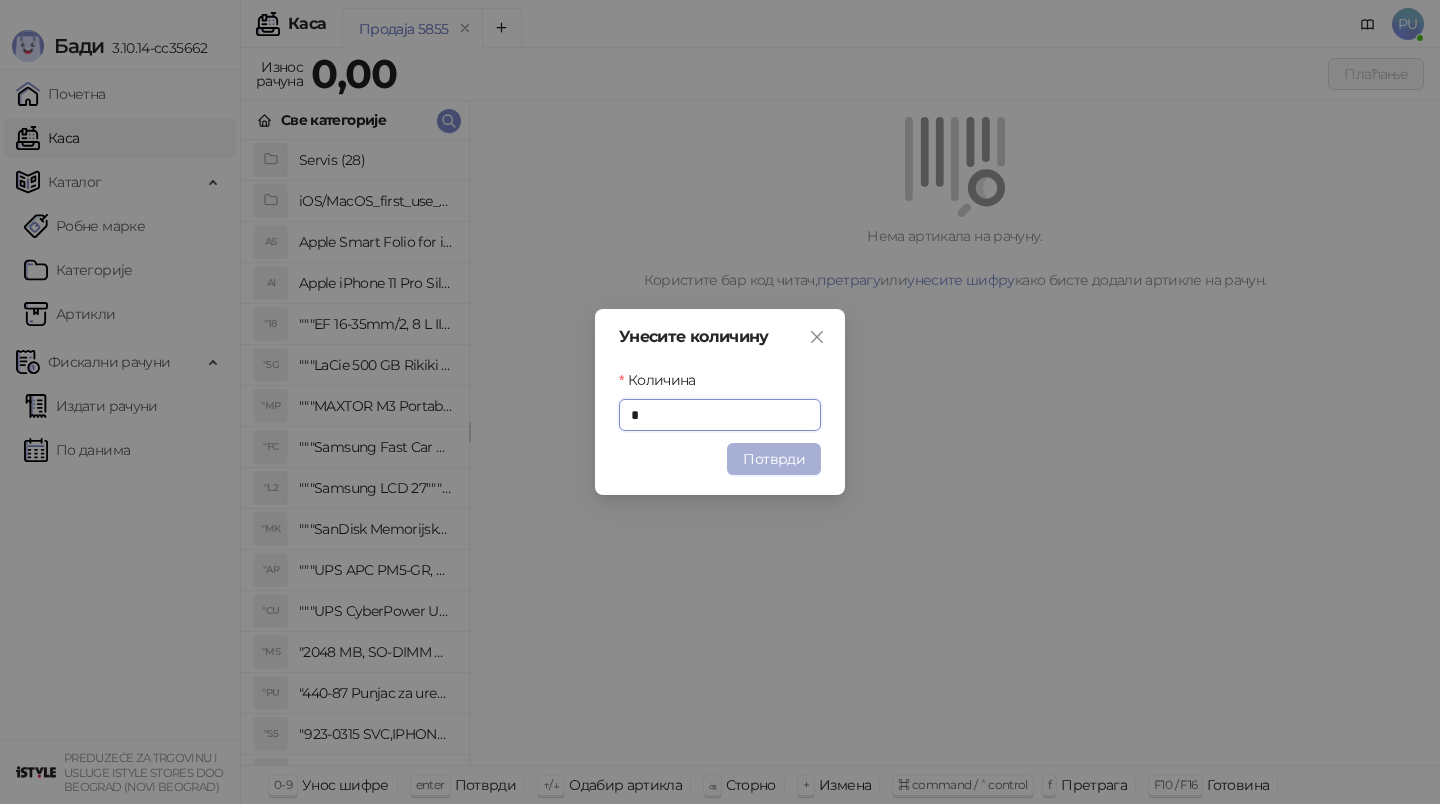 click on "Потврди" at bounding box center (774, 459) 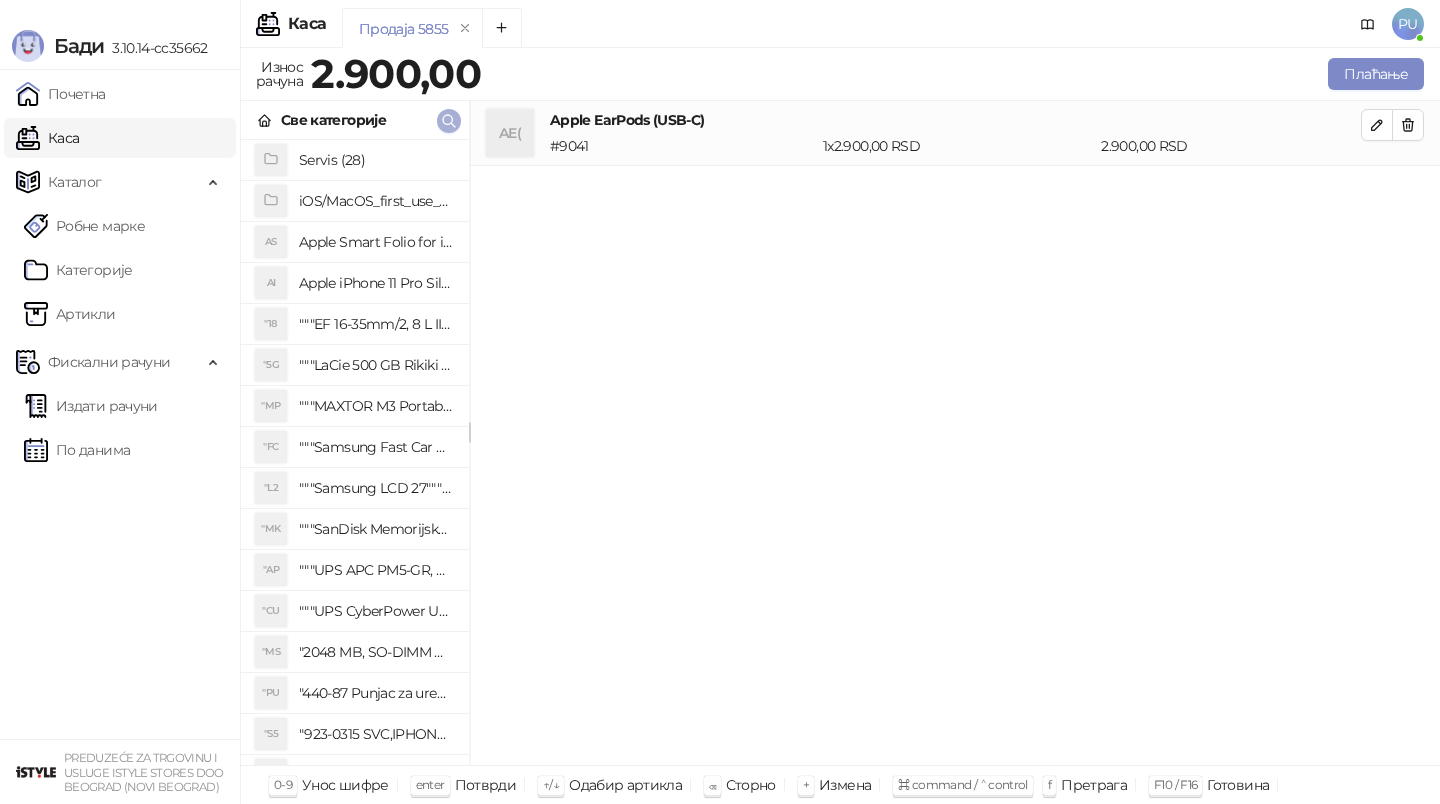 click 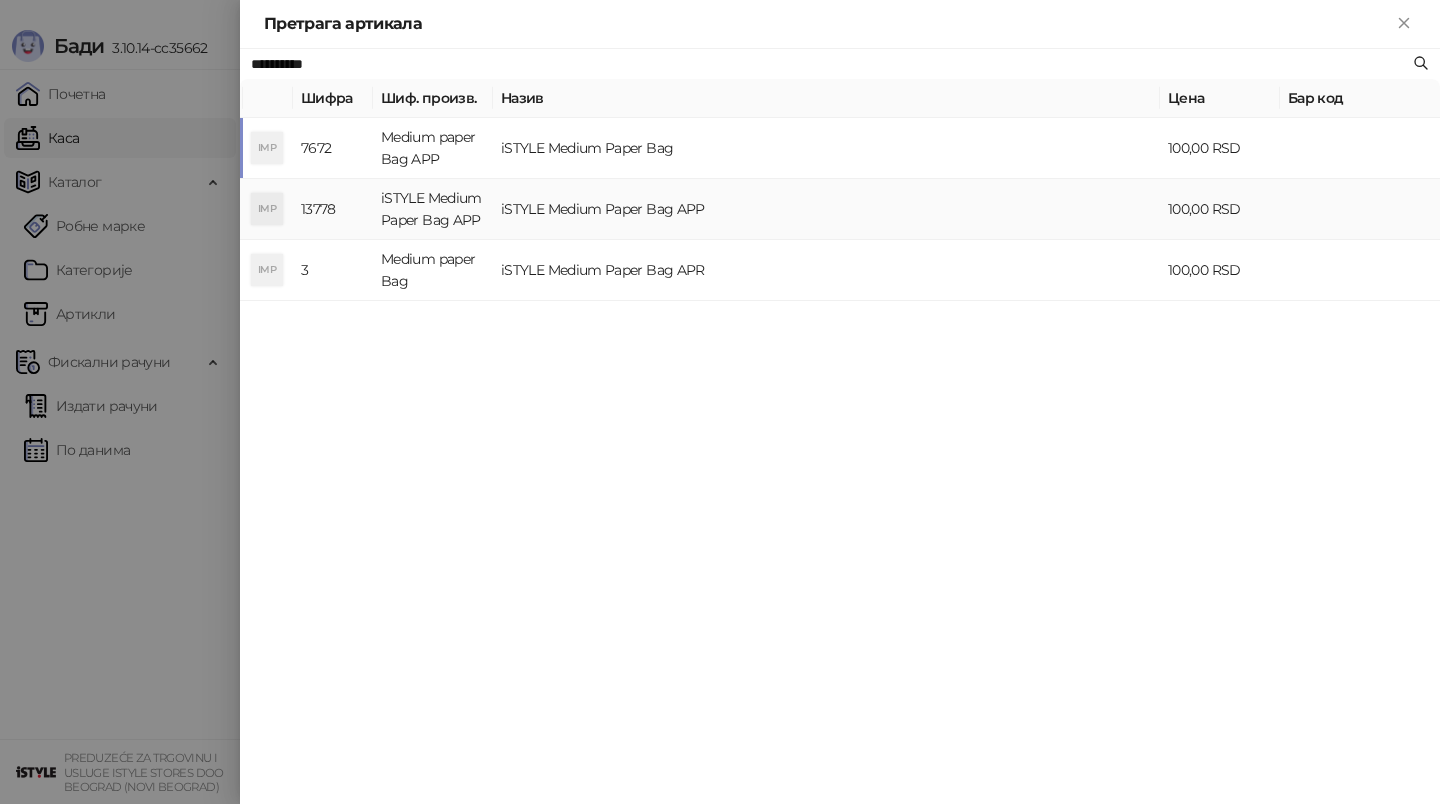 type on "**********" 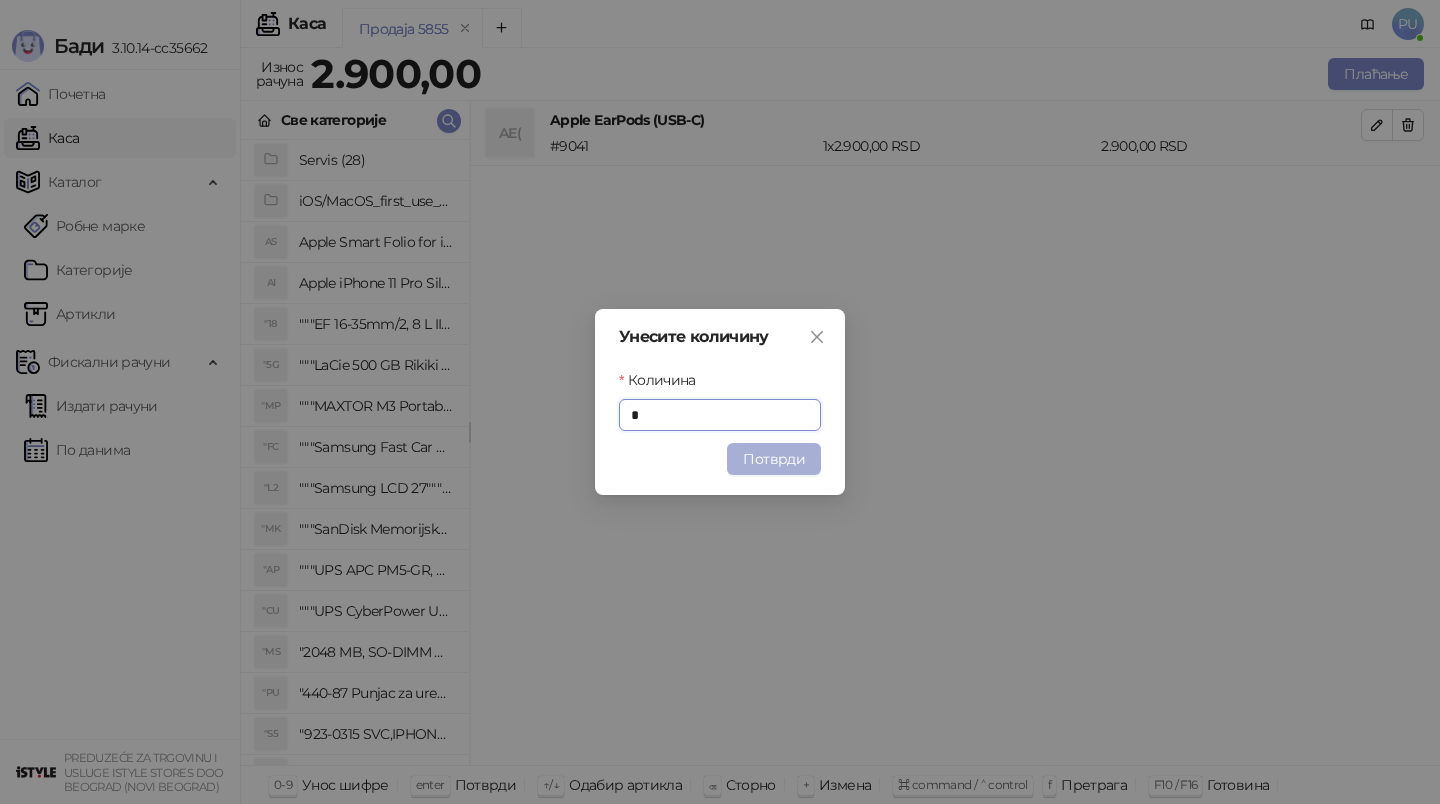 click on "Потврди" at bounding box center (774, 459) 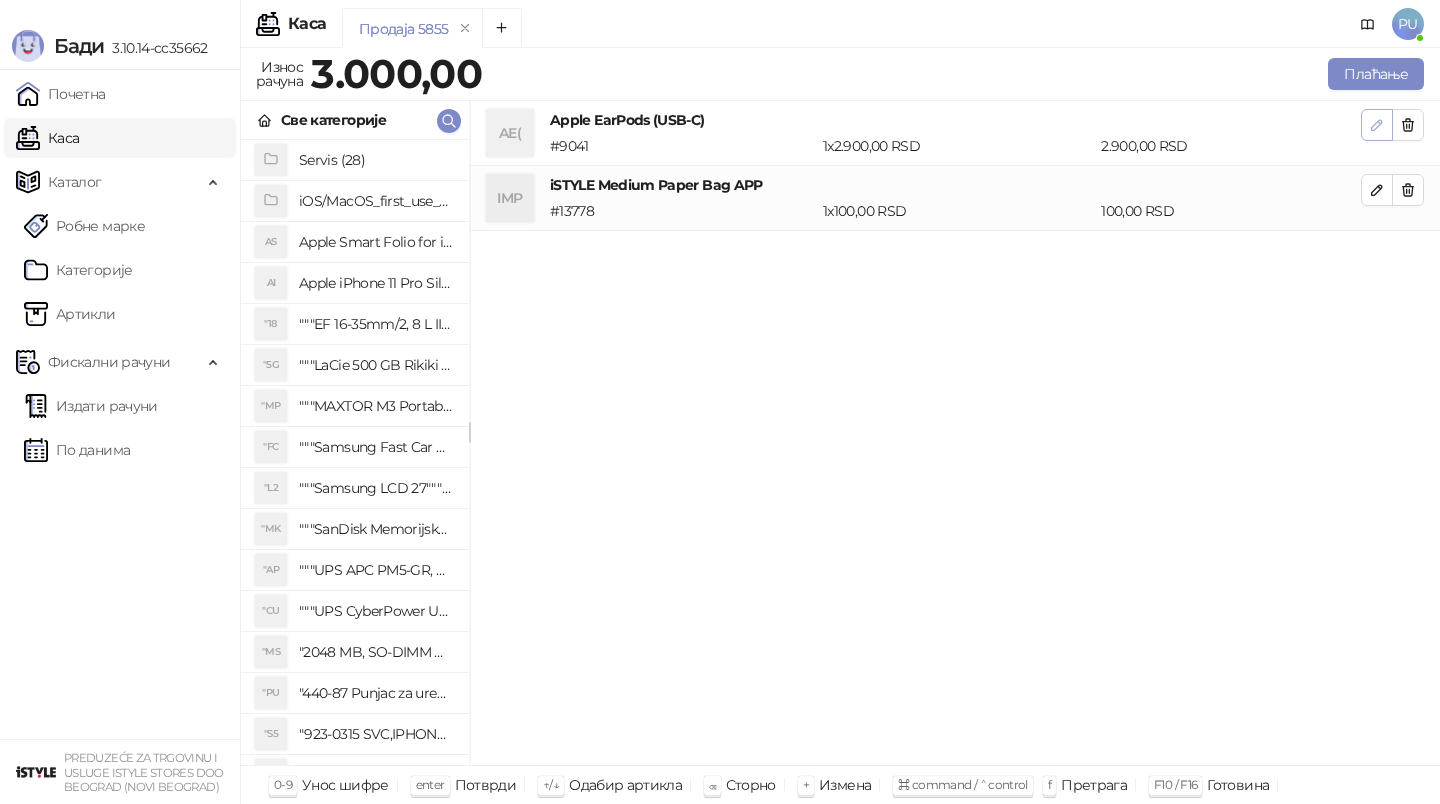 click 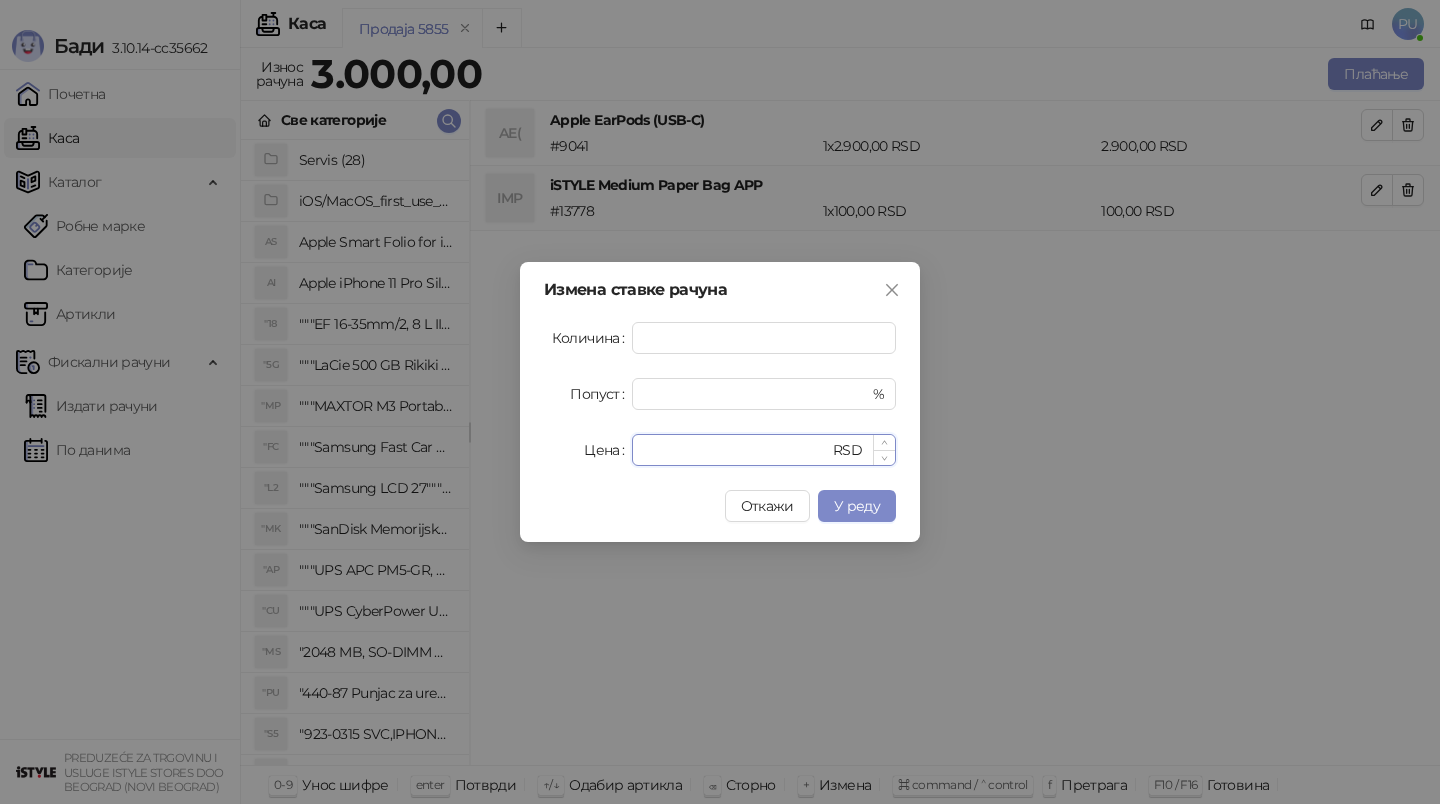 click on "****" at bounding box center [736, 450] 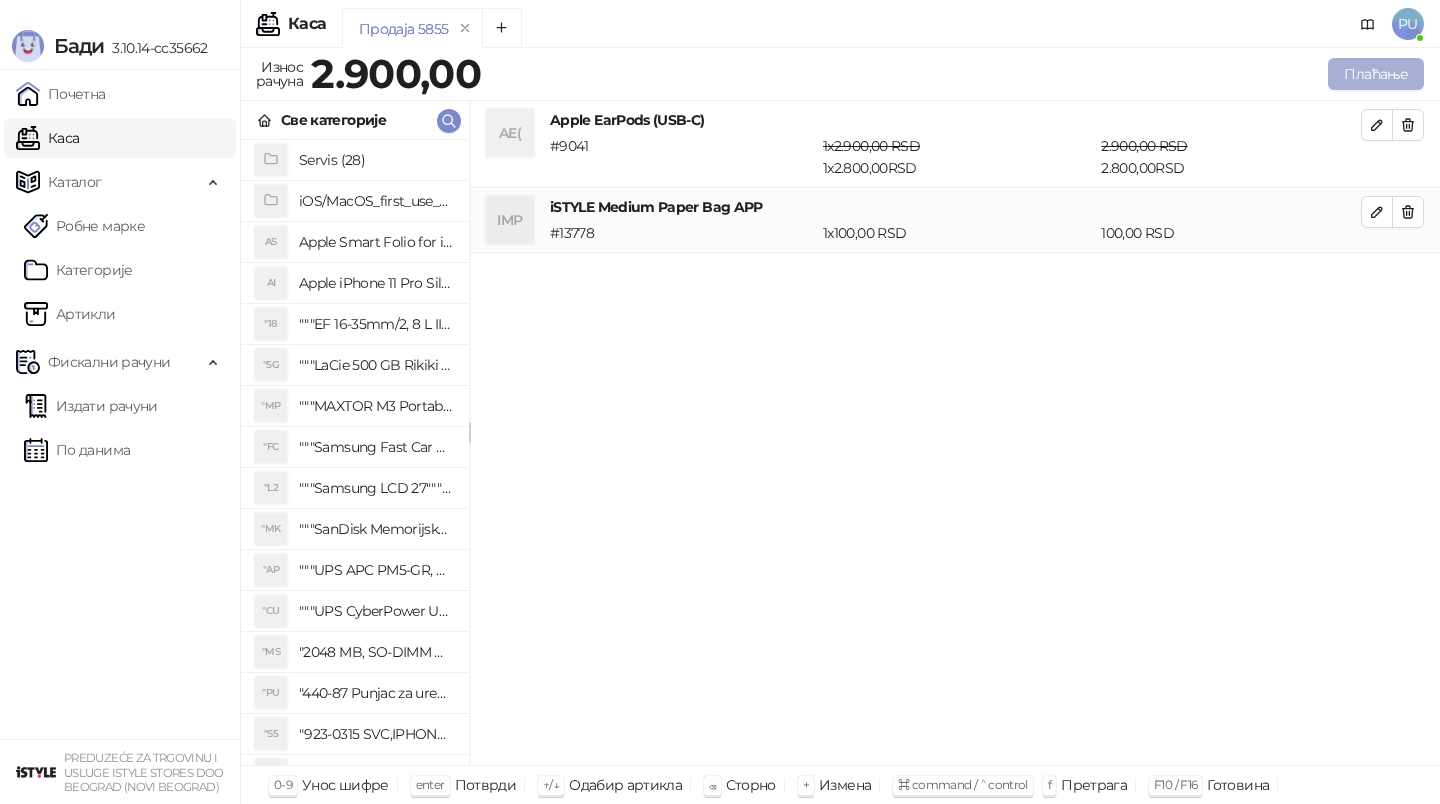 click on "Плаћање" at bounding box center [1376, 74] 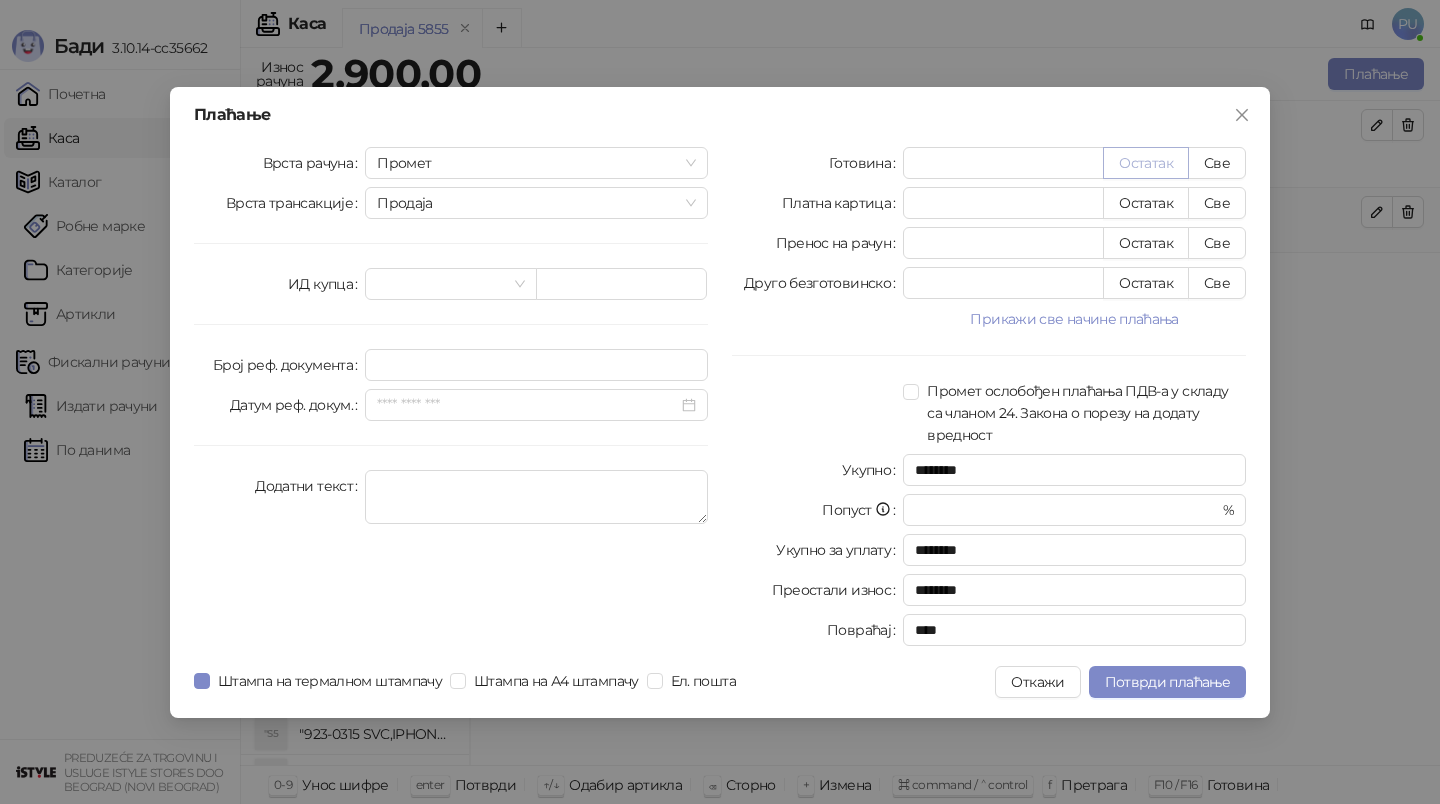 click on "Остатак" at bounding box center [1146, 163] 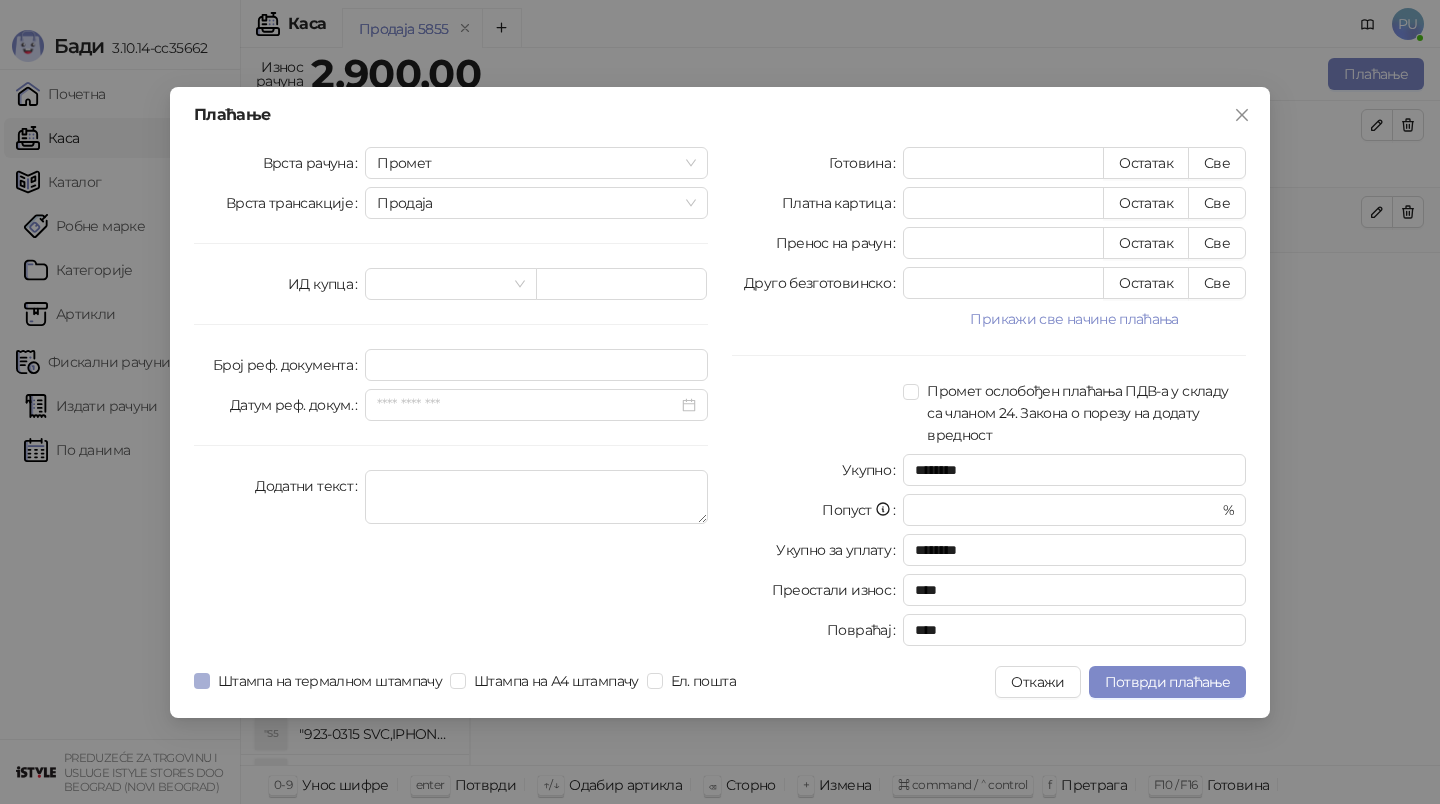 click on "Штампа на термалном штампачу" at bounding box center [330, 681] 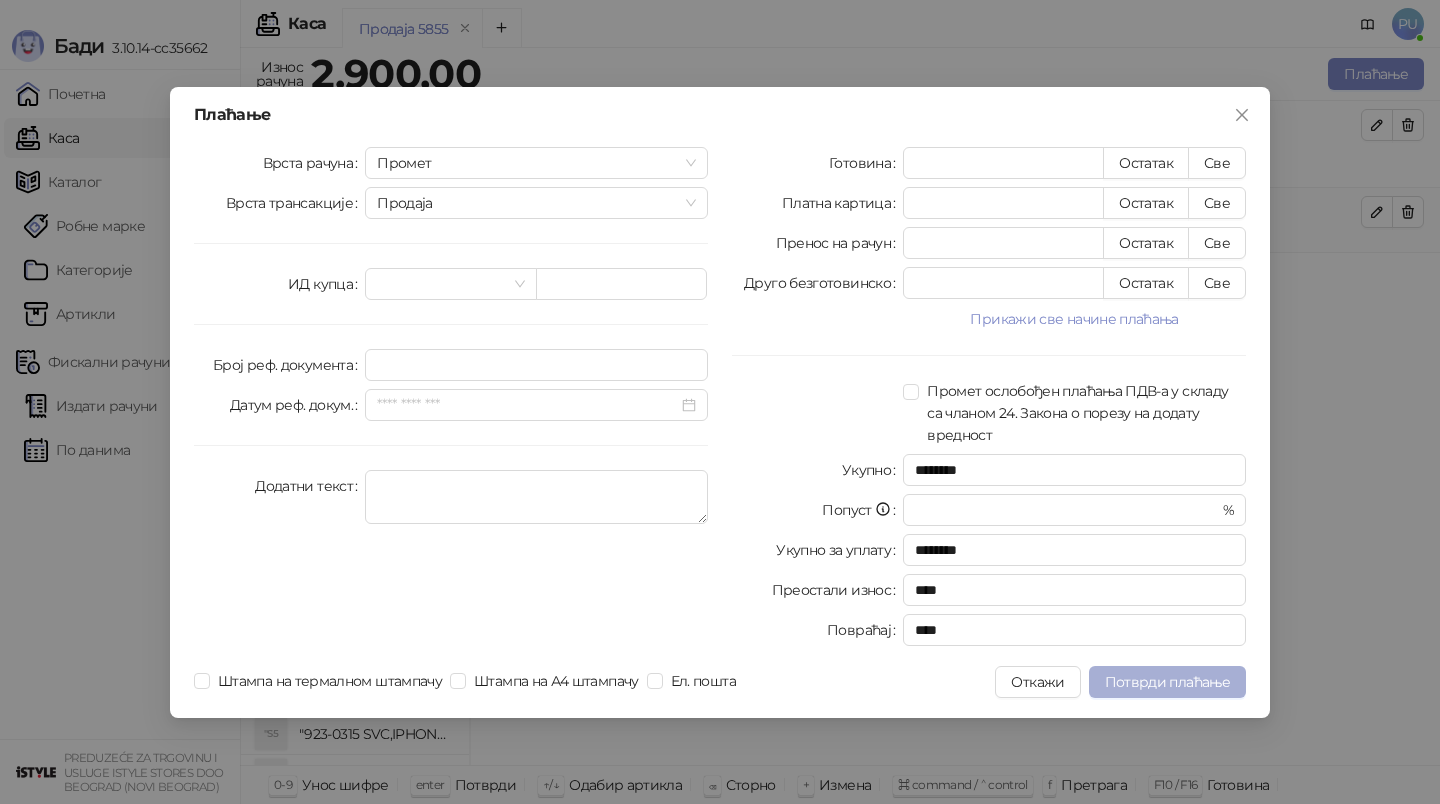 click on "Потврди плаћање" at bounding box center (1167, 682) 